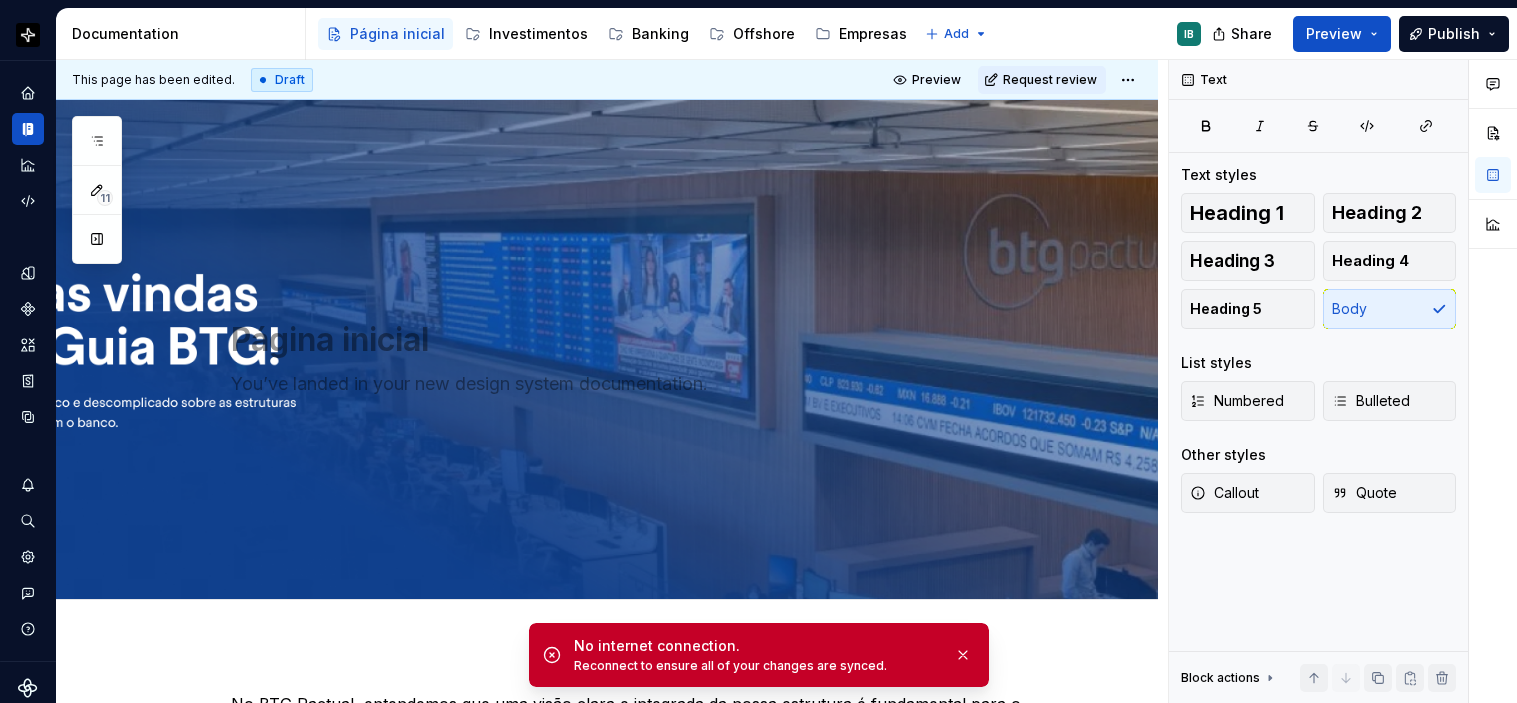 scroll, scrollTop: 0, scrollLeft: 0, axis: both 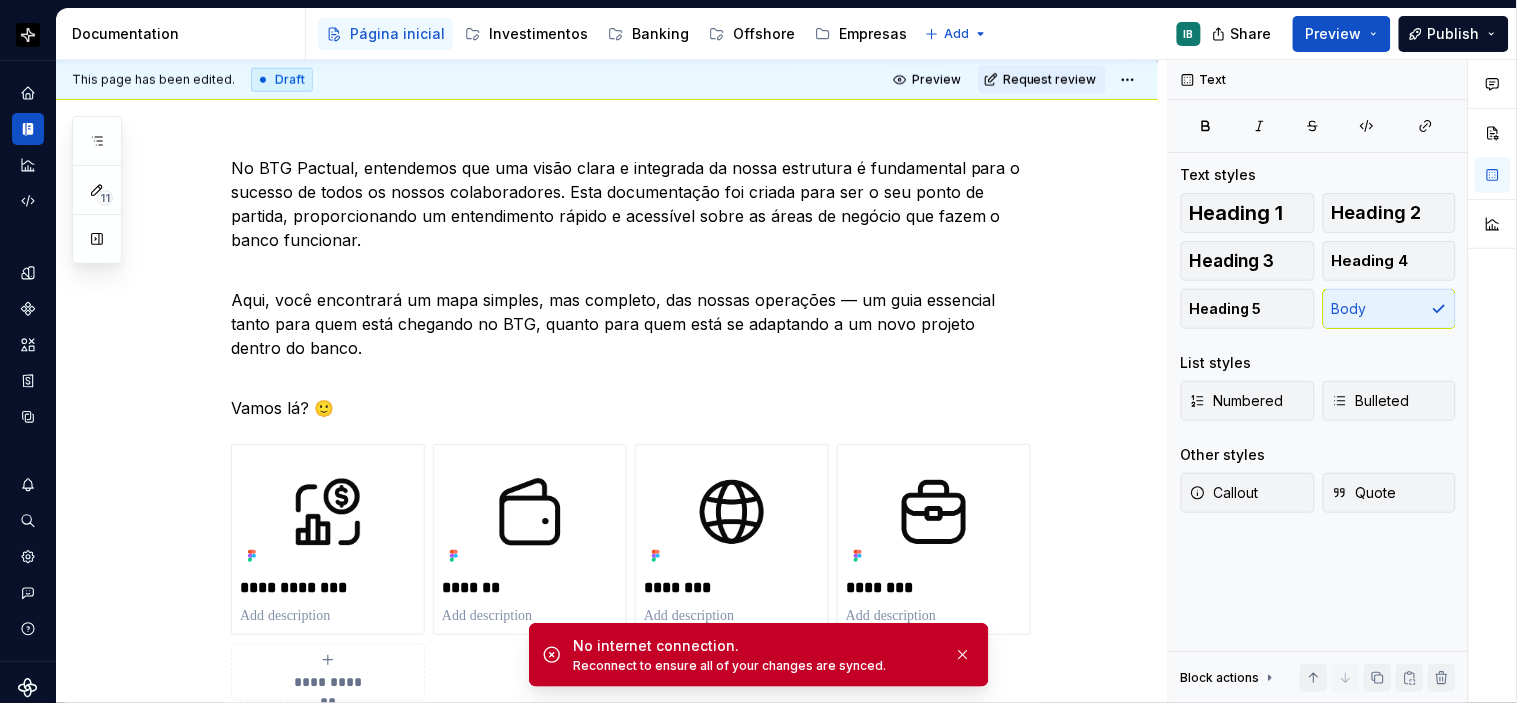 type on "*" 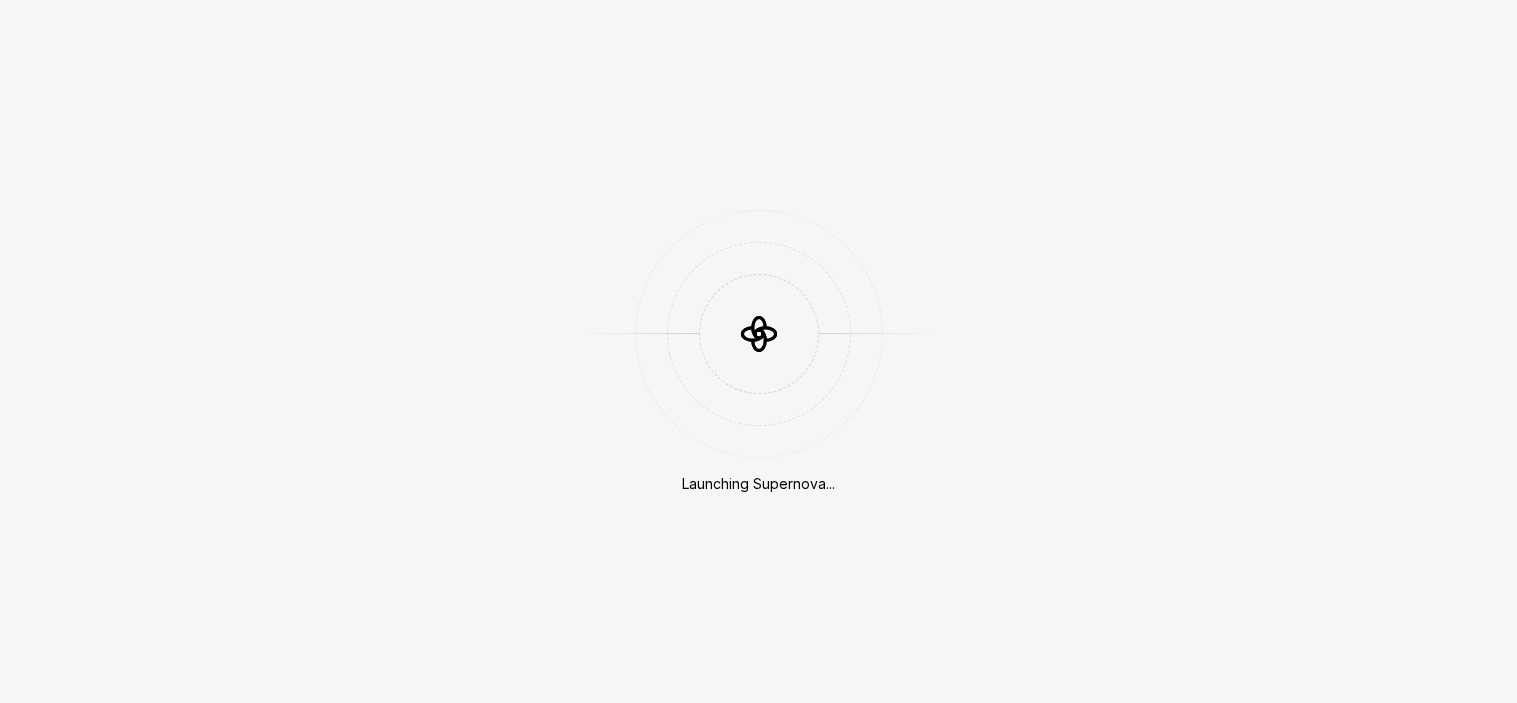 scroll, scrollTop: 0, scrollLeft: 0, axis: both 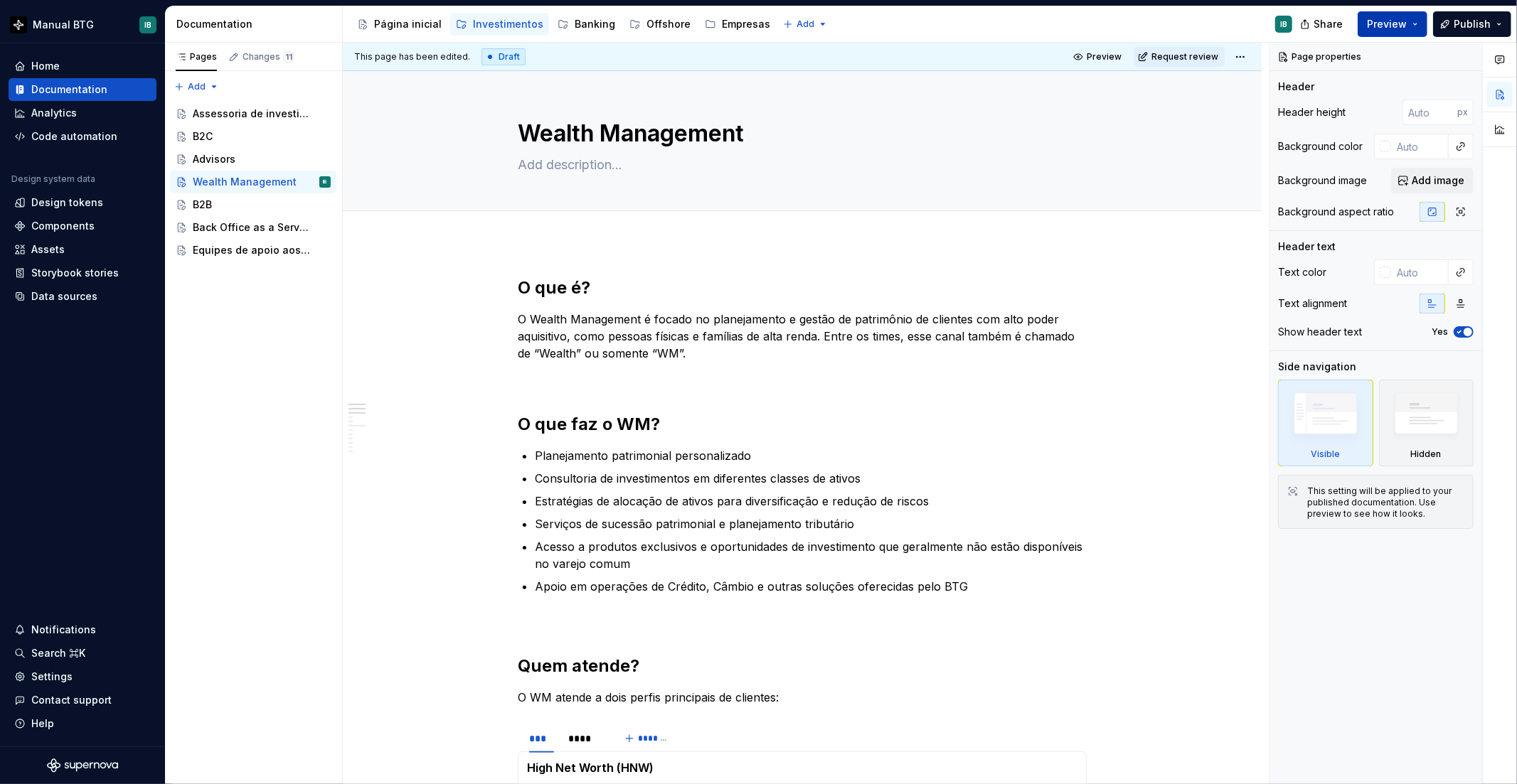 click on "Preview" at bounding box center (1387, 24) 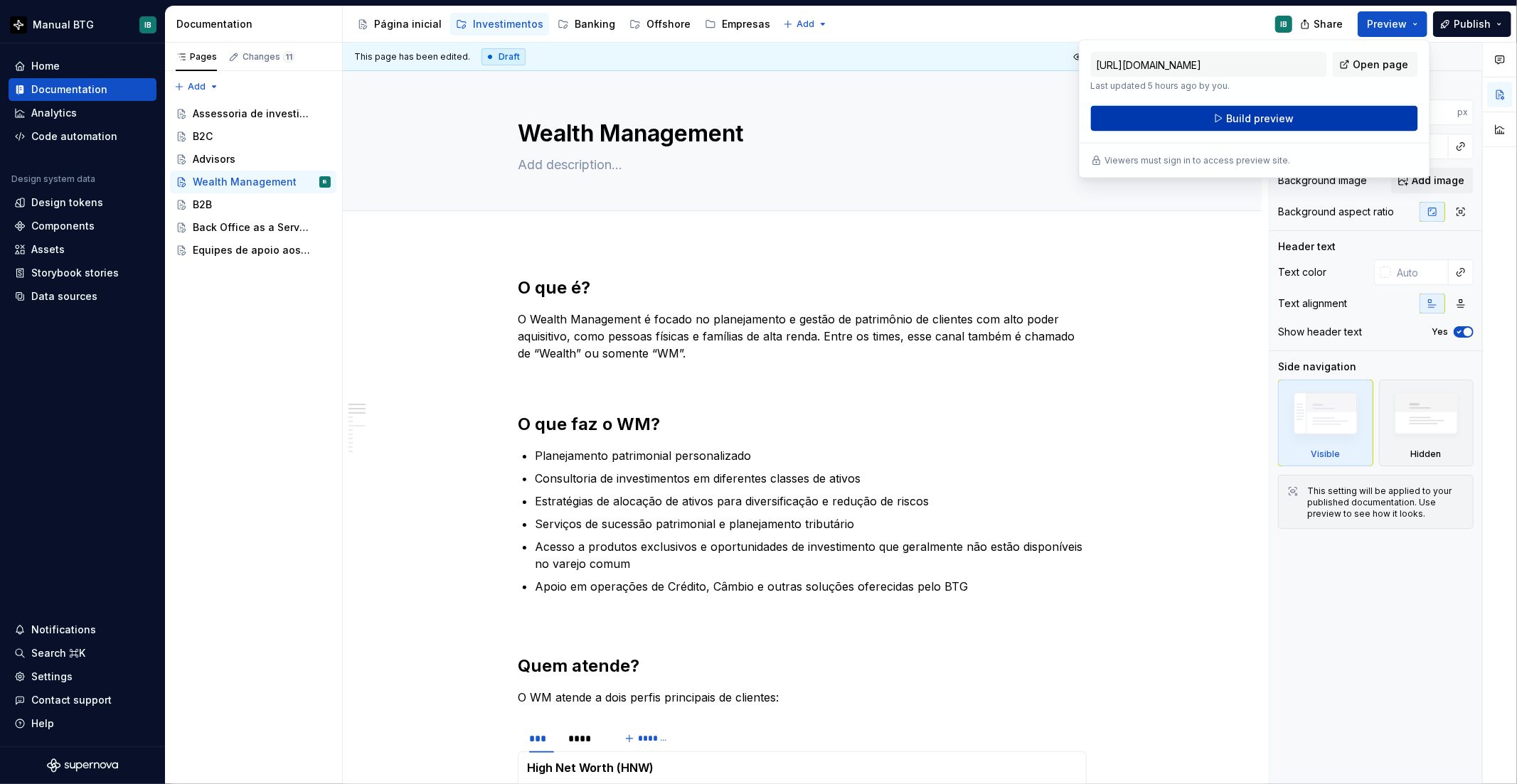 click on "Build preview" at bounding box center [1260, 119] 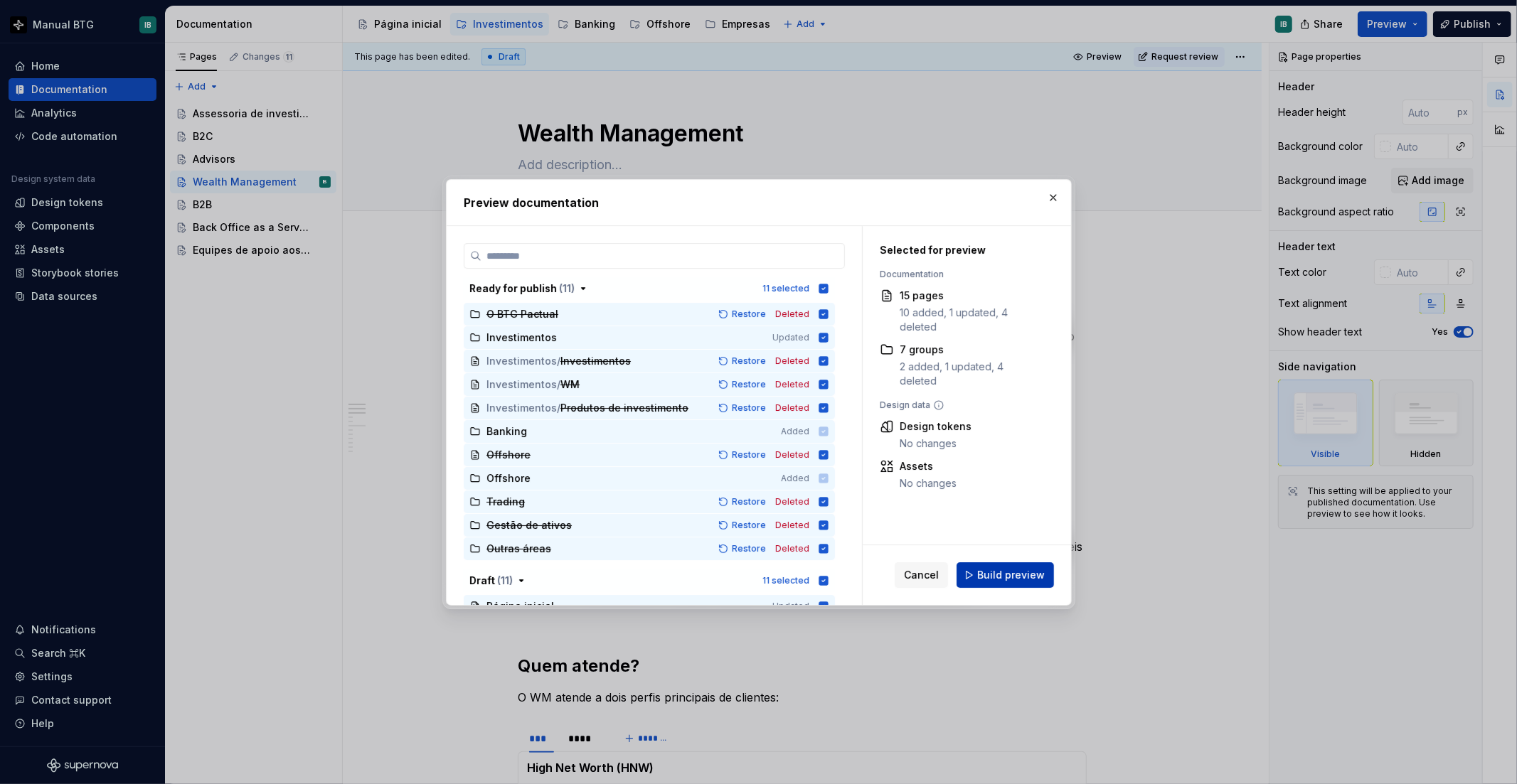 click on "Build preview" at bounding box center (1011, 575) 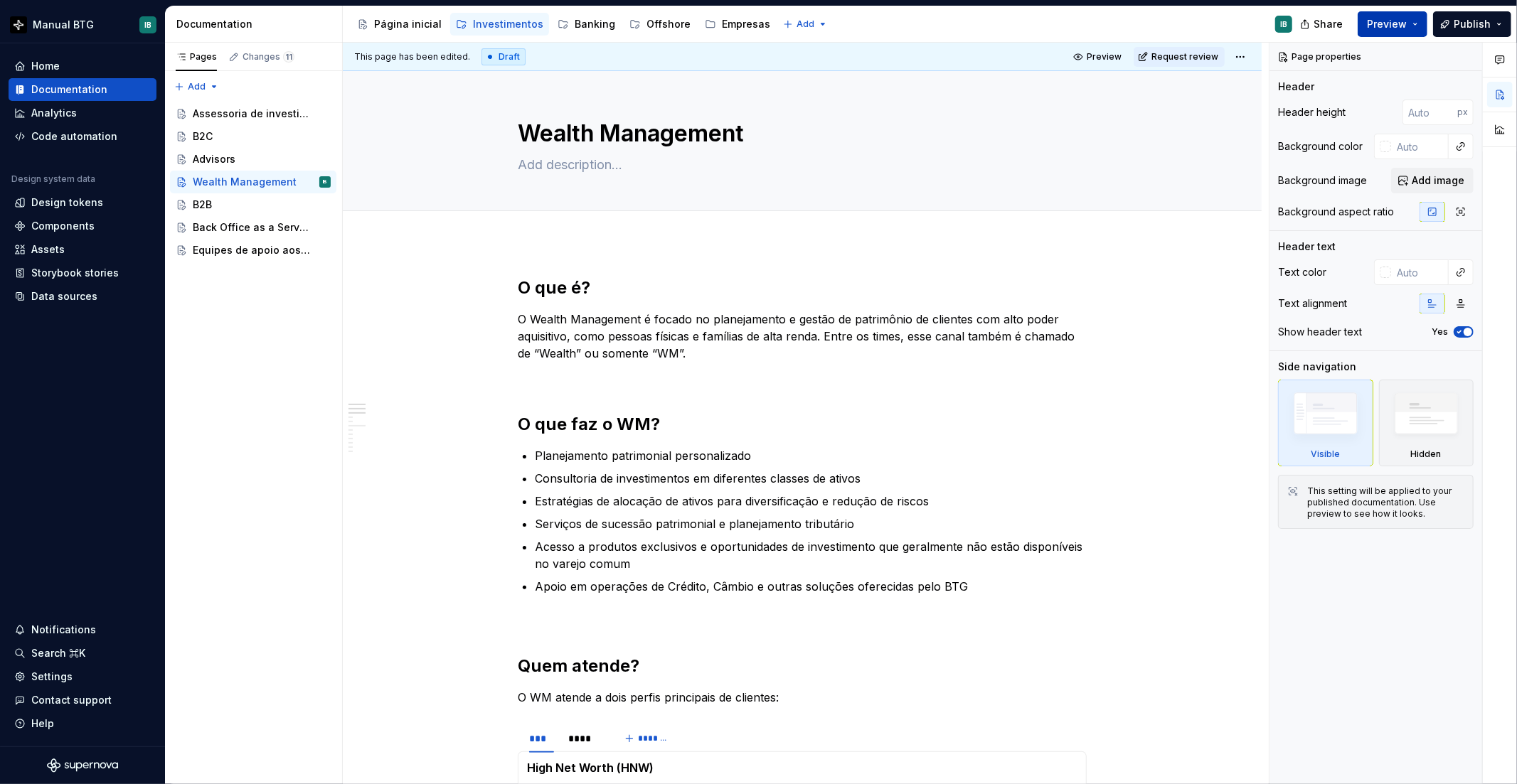 click on "Preview" at bounding box center (1393, 24) 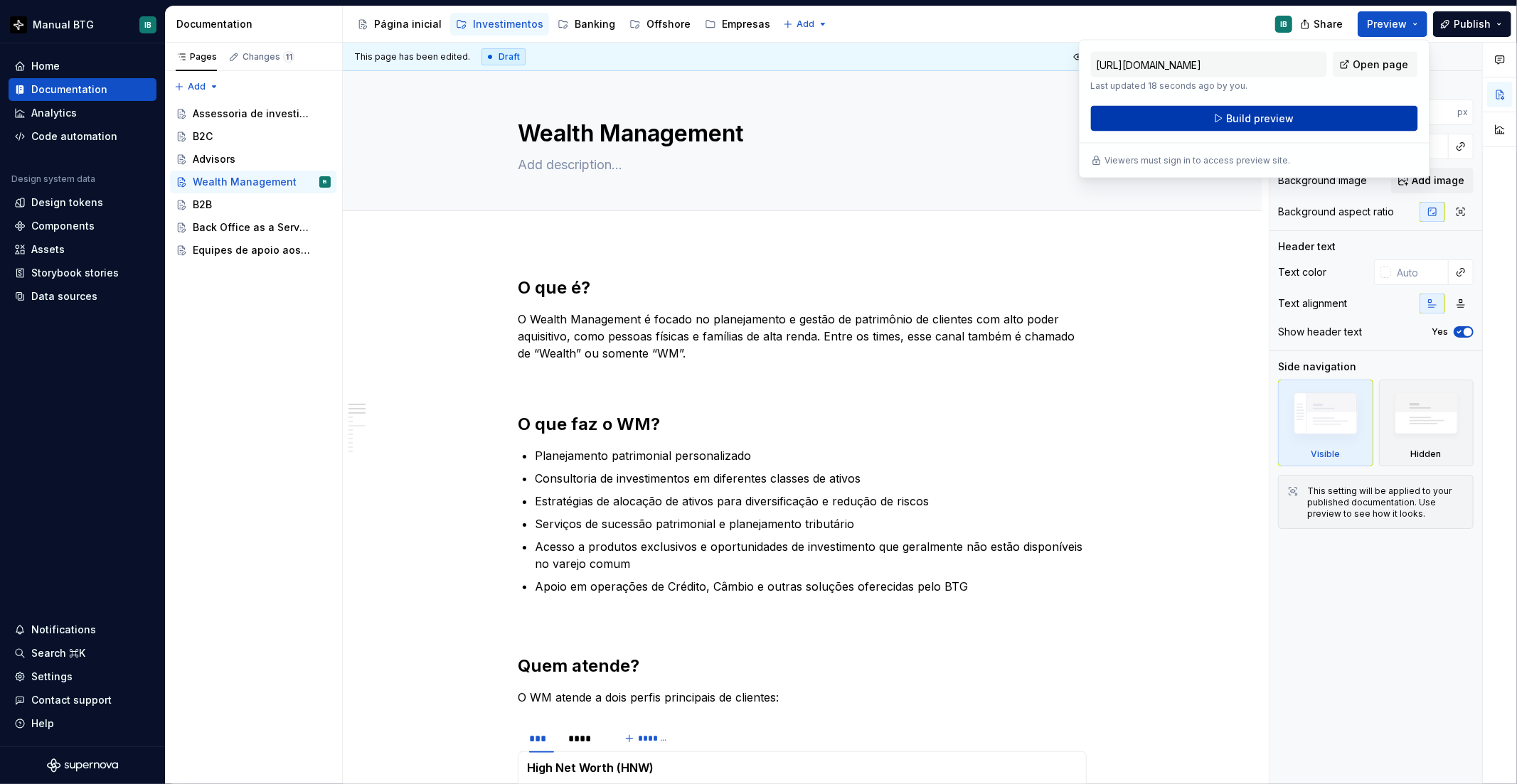 click on "Build preview" at bounding box center [1260, 119] 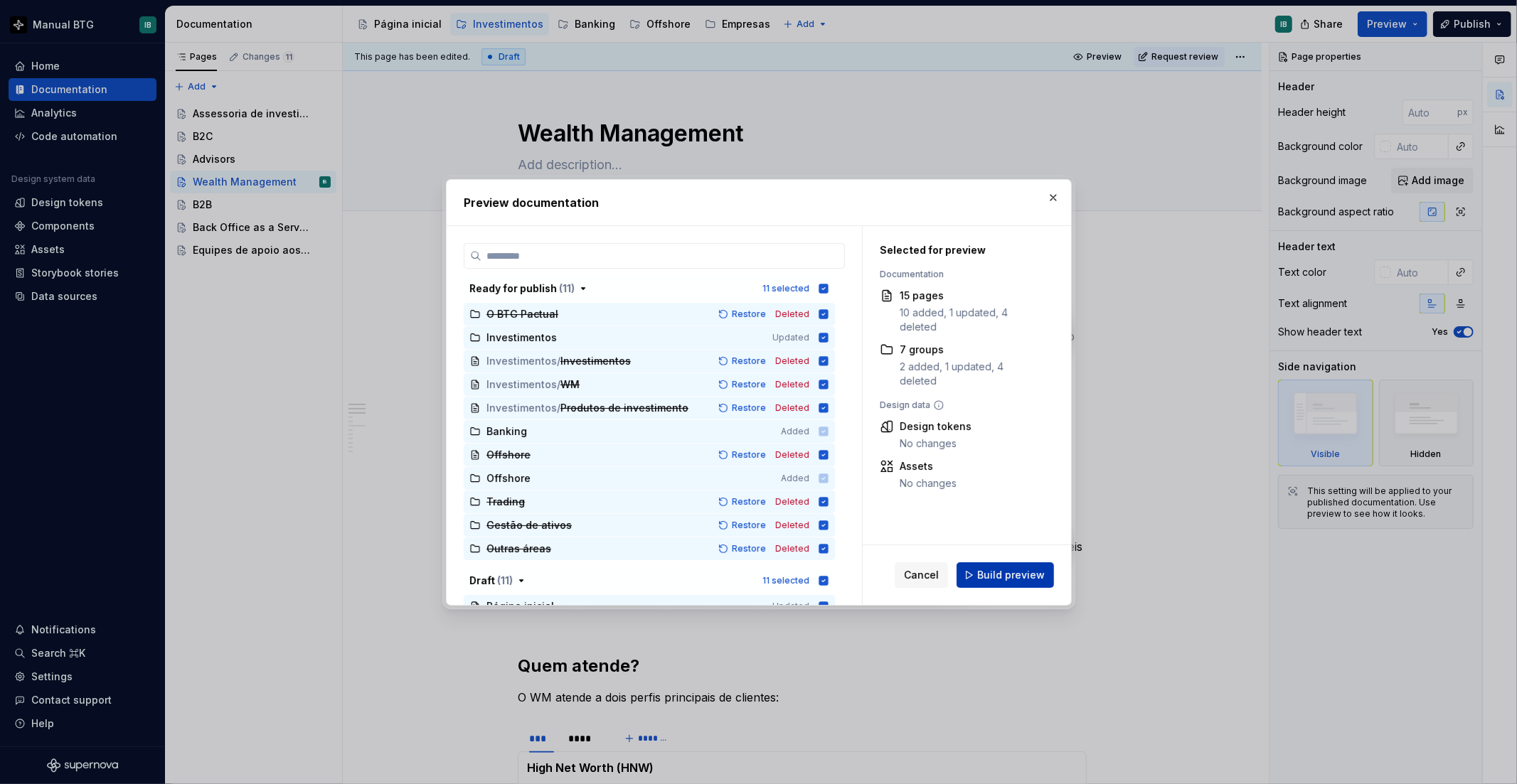 click on "Build preview" at bounding box center [1005, 575] 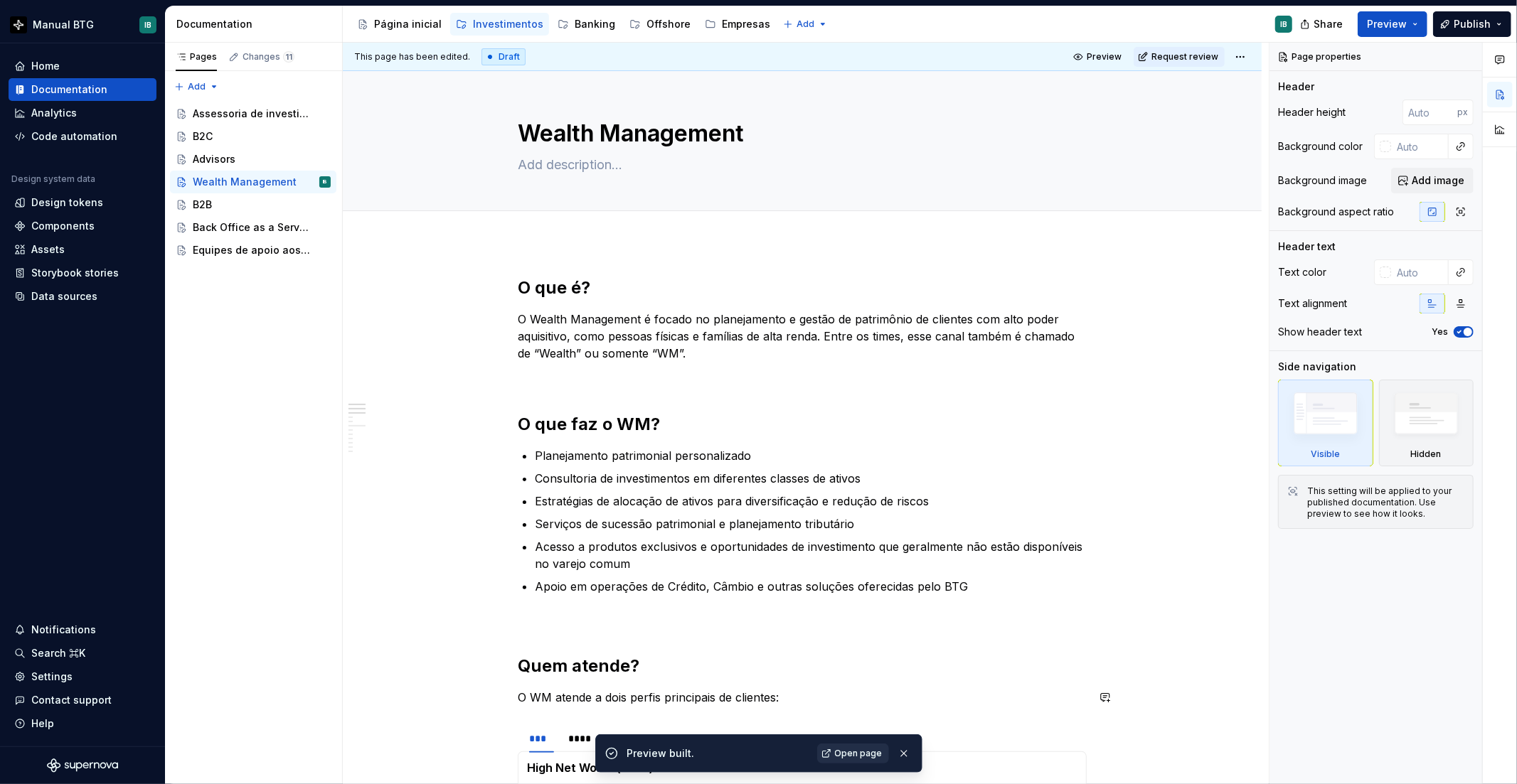 click on "Open page" at bounding box center [853, 753] 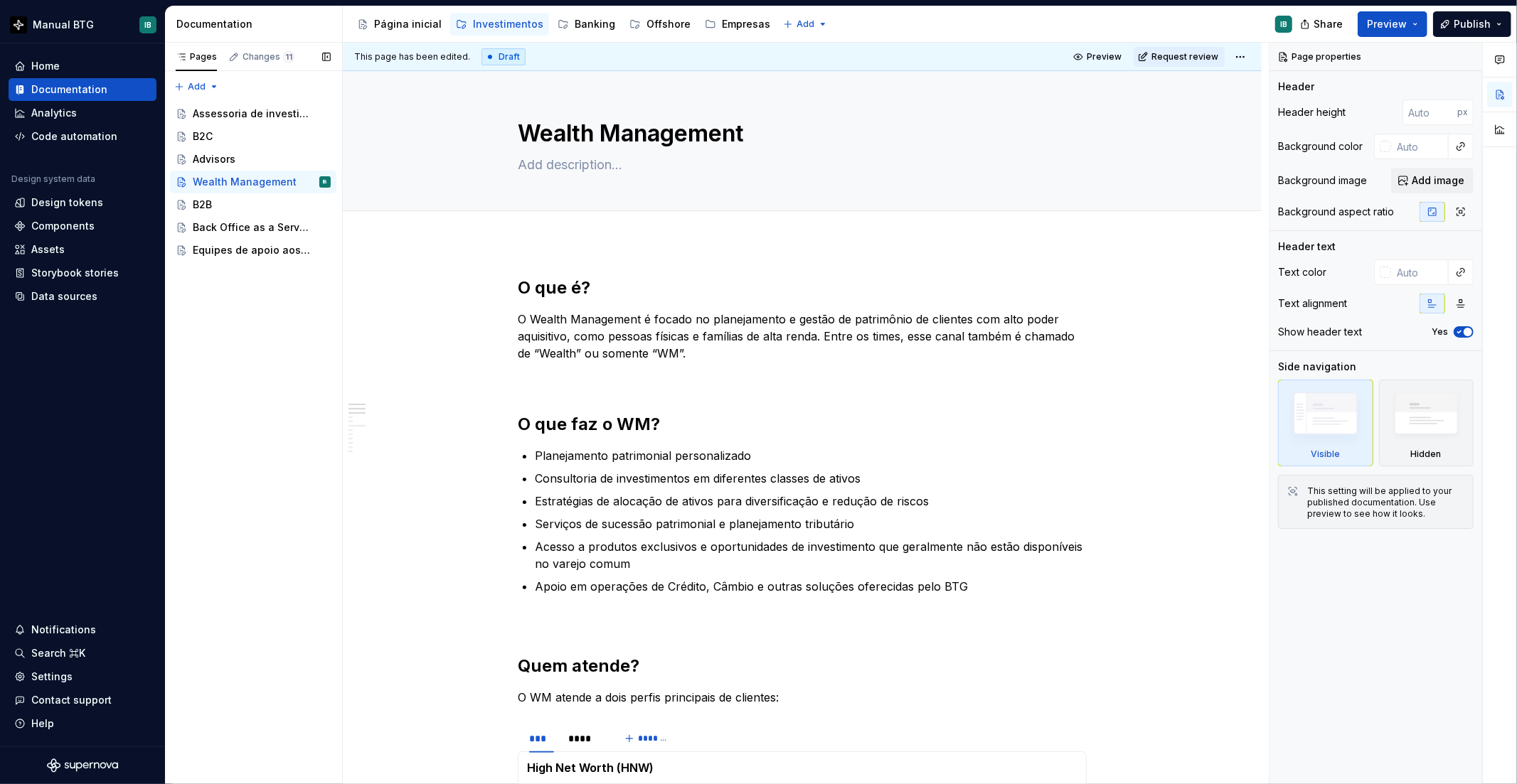 click on "Pages Changes 11 Add
Accessibility guide for tree Page tree.
Navigate the tree with the arrow keys. Common tree hotkeys apply. Further keybindings are available:
enter to execute primary action on focused item
f2 to start renaming the focused item
escape to abort renaming an item
control+d to start dragging selected items
Assessoria de investimentos B2C Advisors Wealth Management IB B2B Back Office as a Service (BOaaS) Equipes de apoio aos canais Draft   ( 11 ) Página inicial Investimentos  /  Assessoria de investimentos Investimentos  /  B2C Investimentos  /  Advisors Investimentos  /  Wealth Management Investimentos  /  B2B Investimentos  /  Back Office as a Service (BOaaS) Investimentos  /  Equipes de apoio aos canais Banking  /  Banking Offshore  /  Offshore Empresas  /  Empresas" at bounding box center (253, 413) 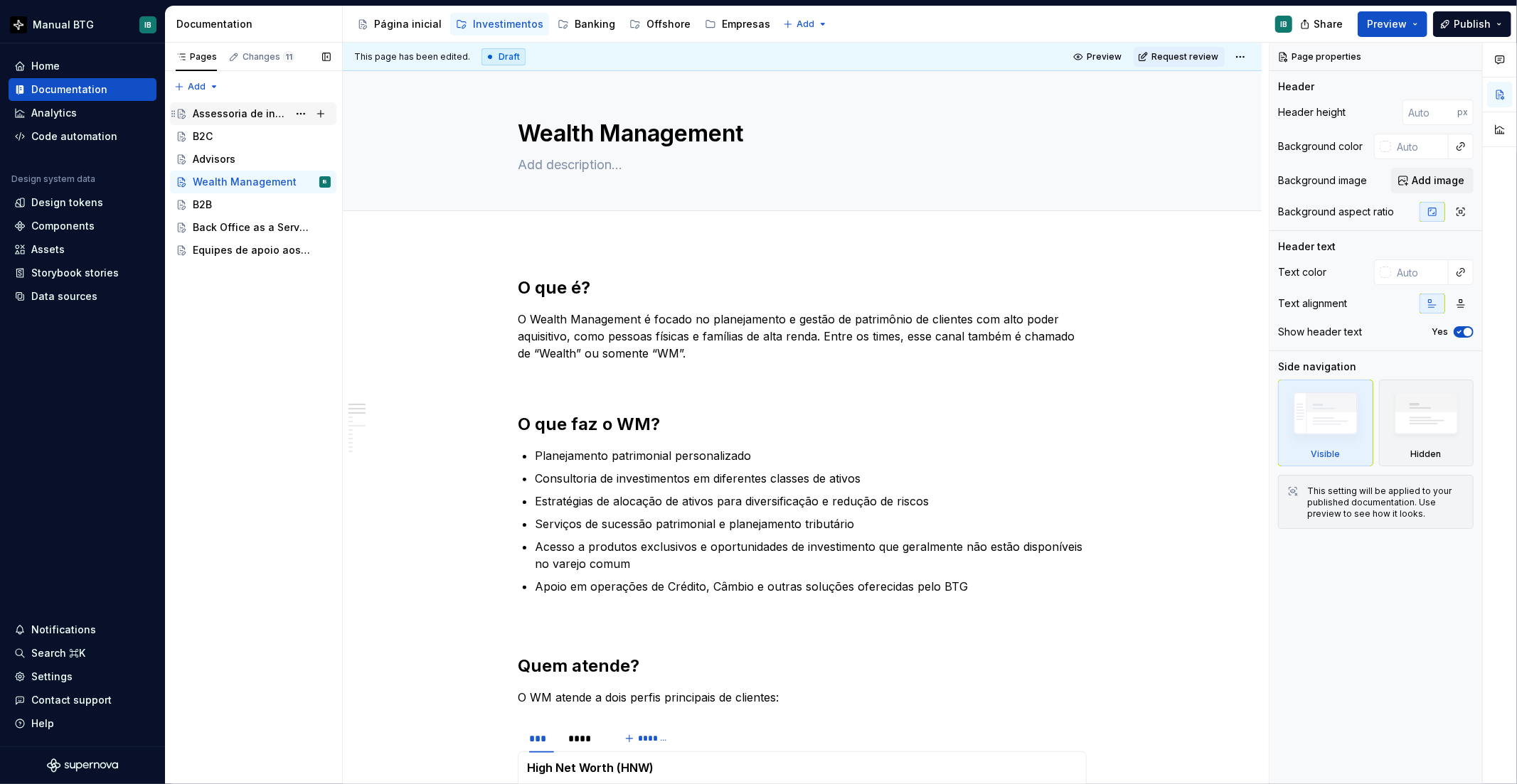 click on "Assessoria de investimentos" at bounding box center (240, 114) 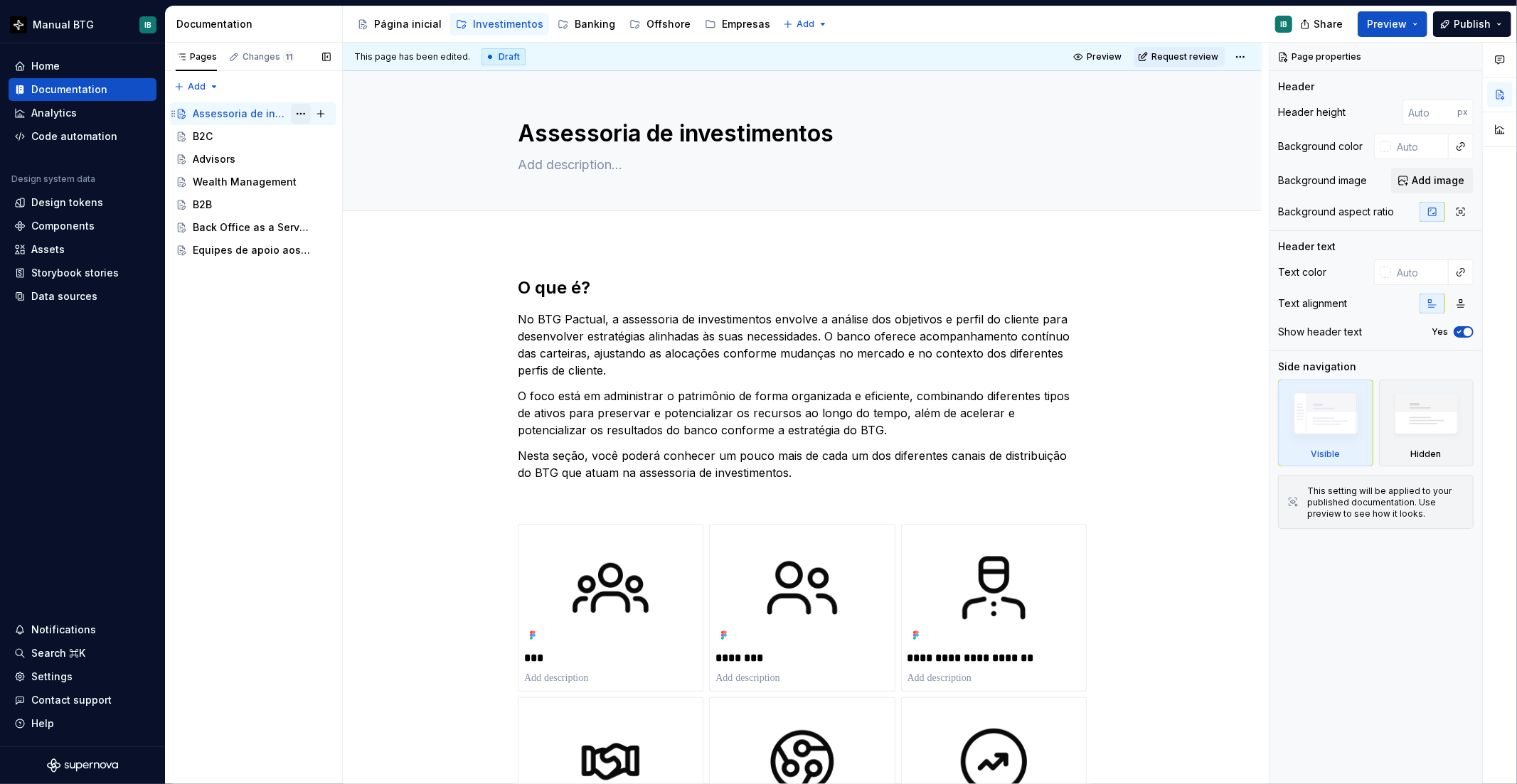 click at bounding box center [301, 114] 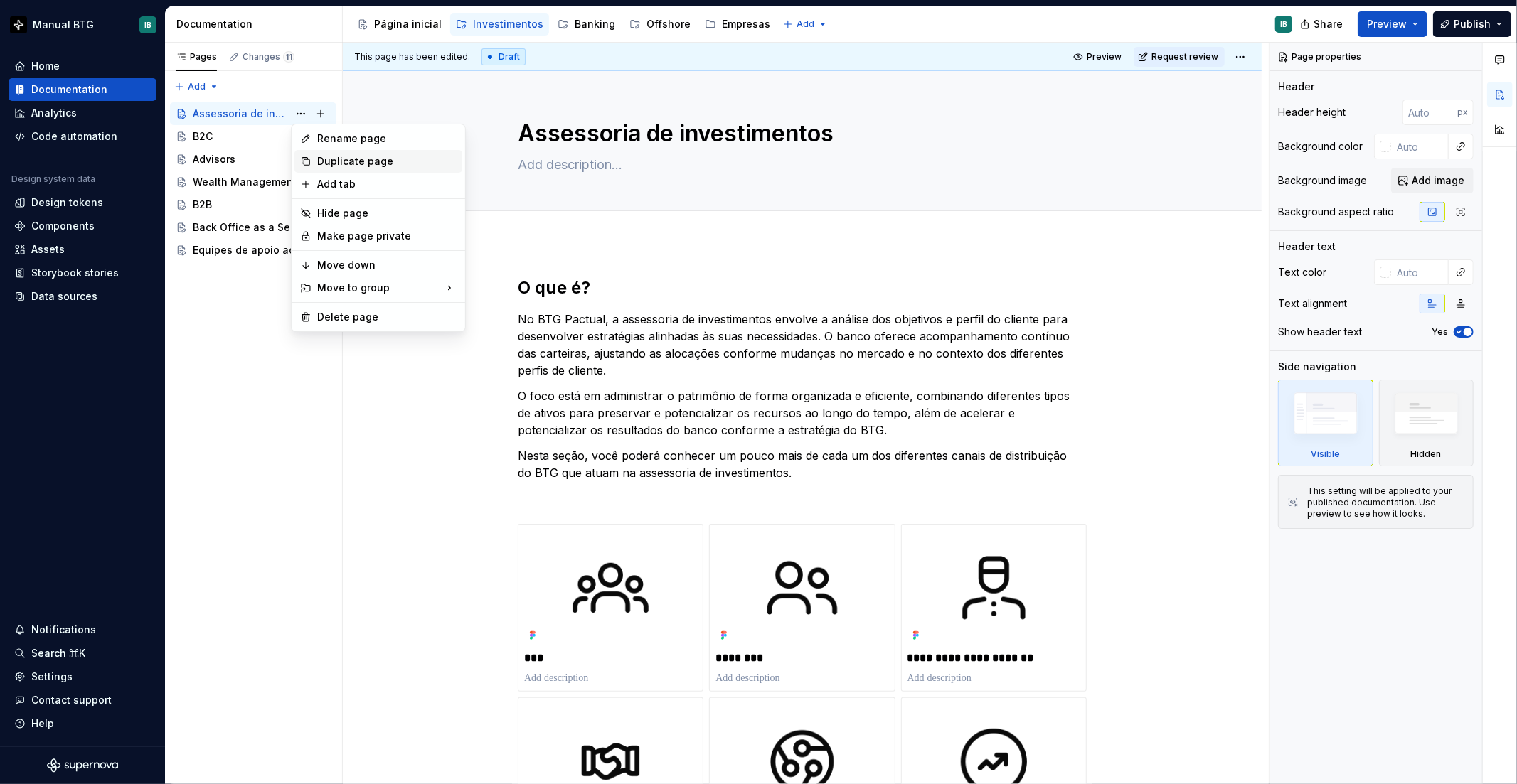 click on "Duplicate page" at bounding box center [387, 161] 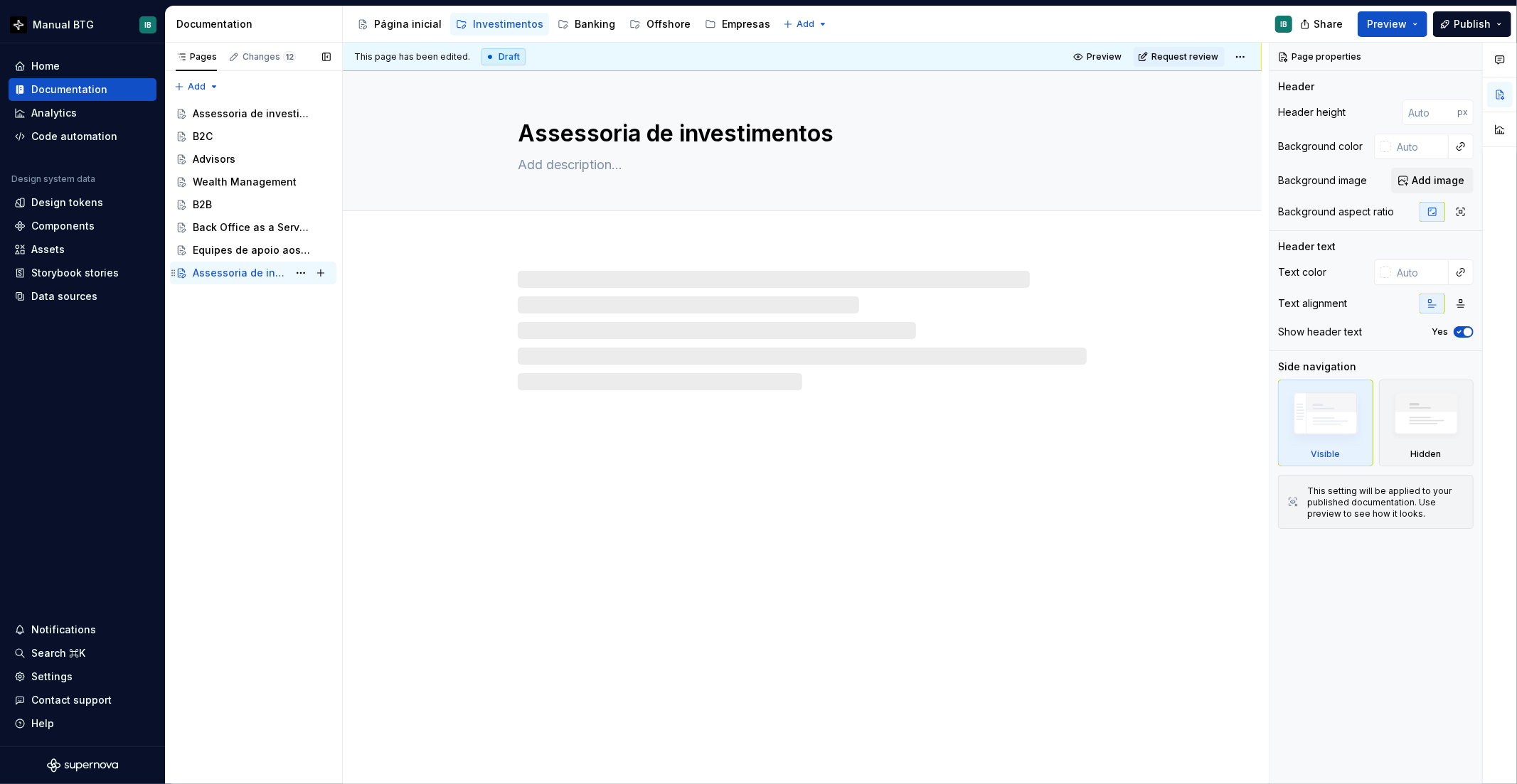 click on "Assessoria de investimentos" at bounding box center [240, 273] 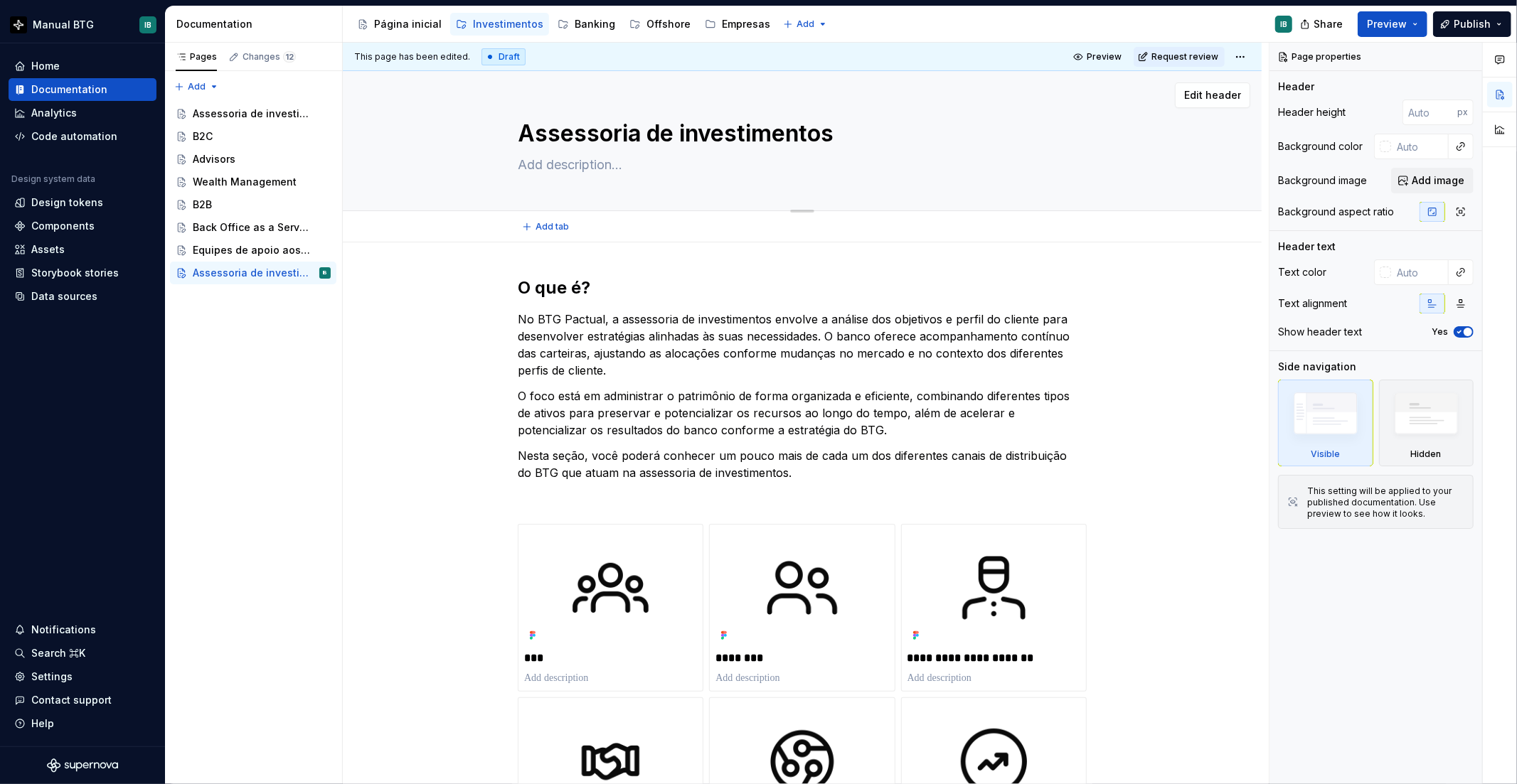 click on "Assessoria de investimentos" at bounding box center (799, 134) 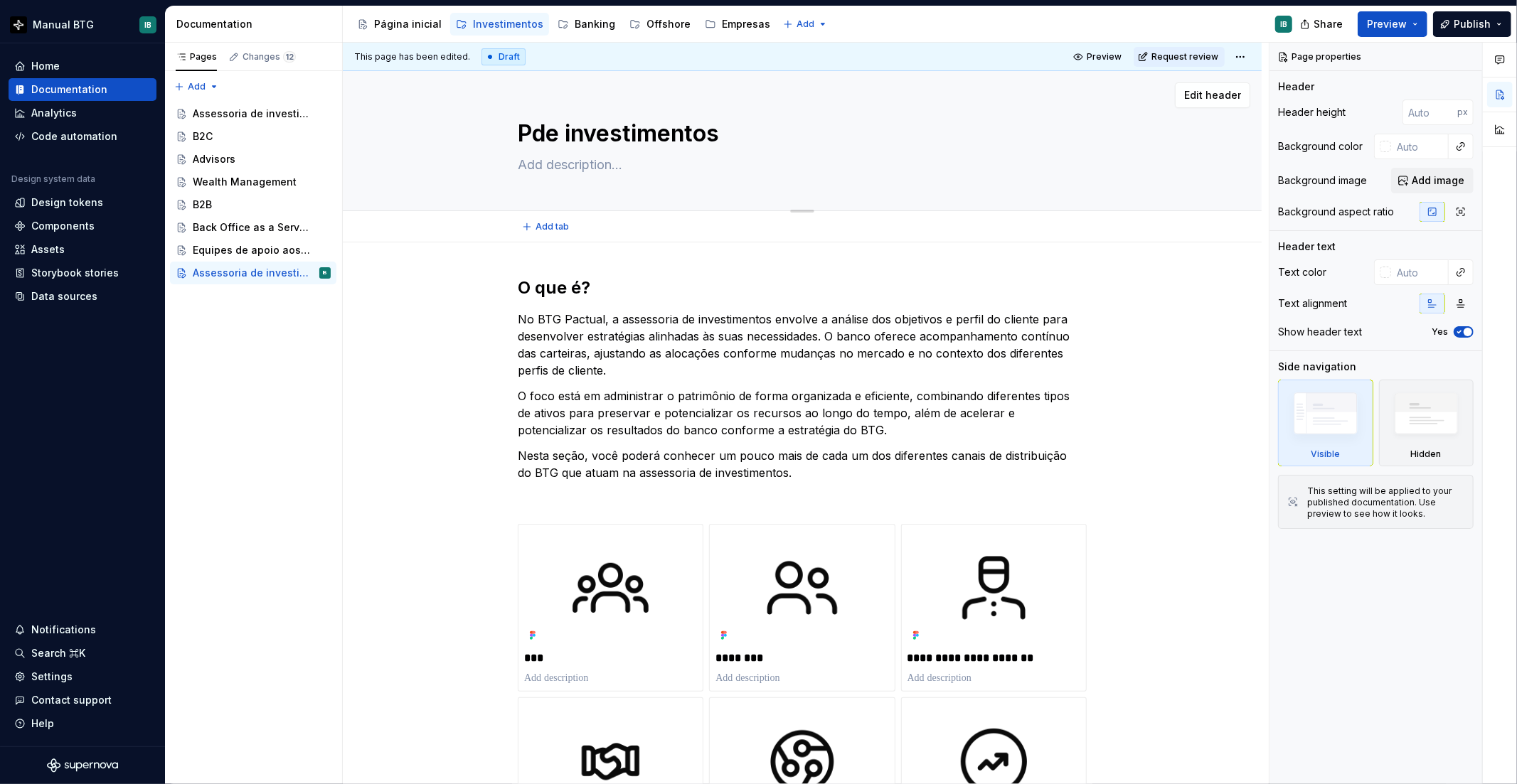 type on "*" 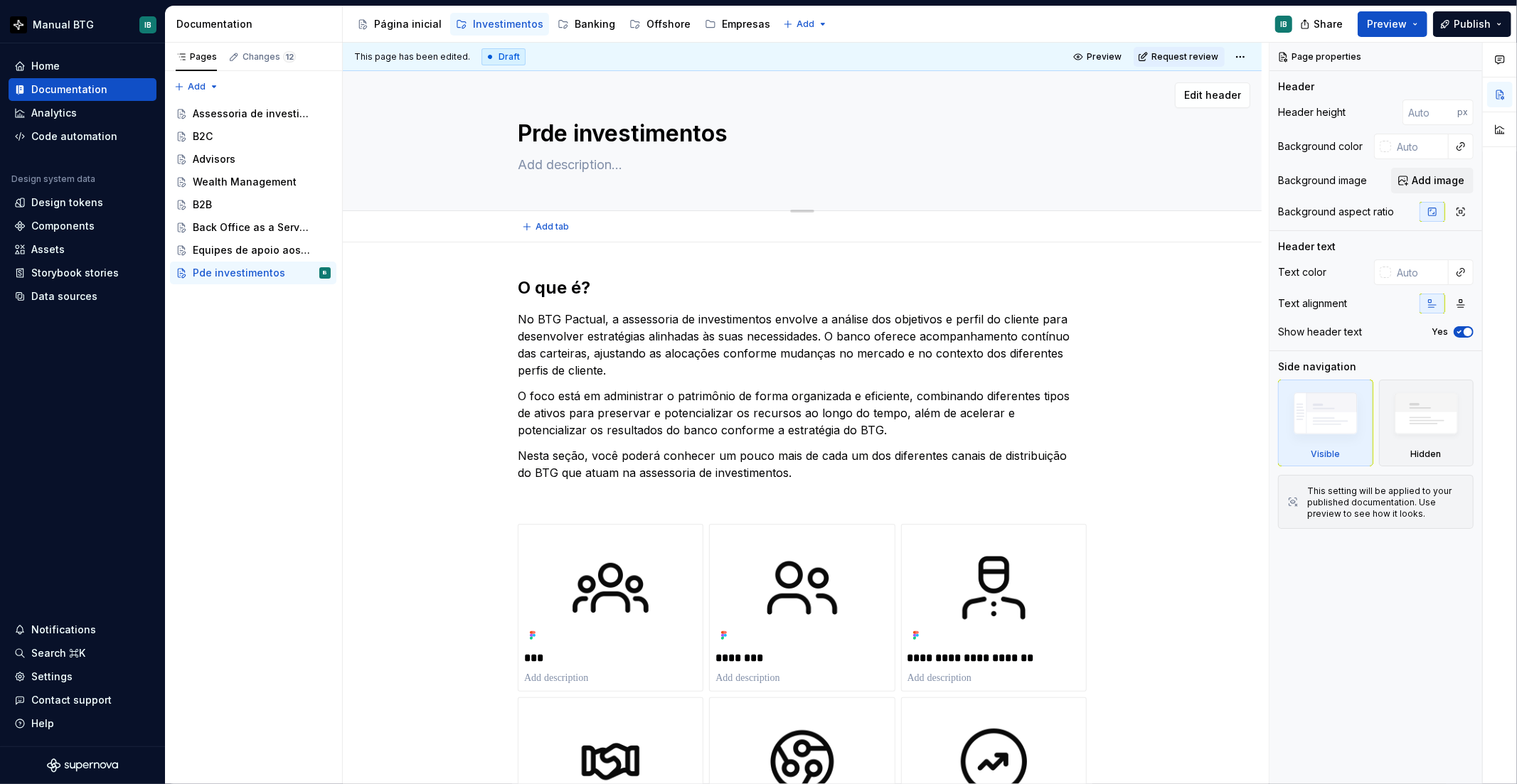 type on "Prode investimentos" 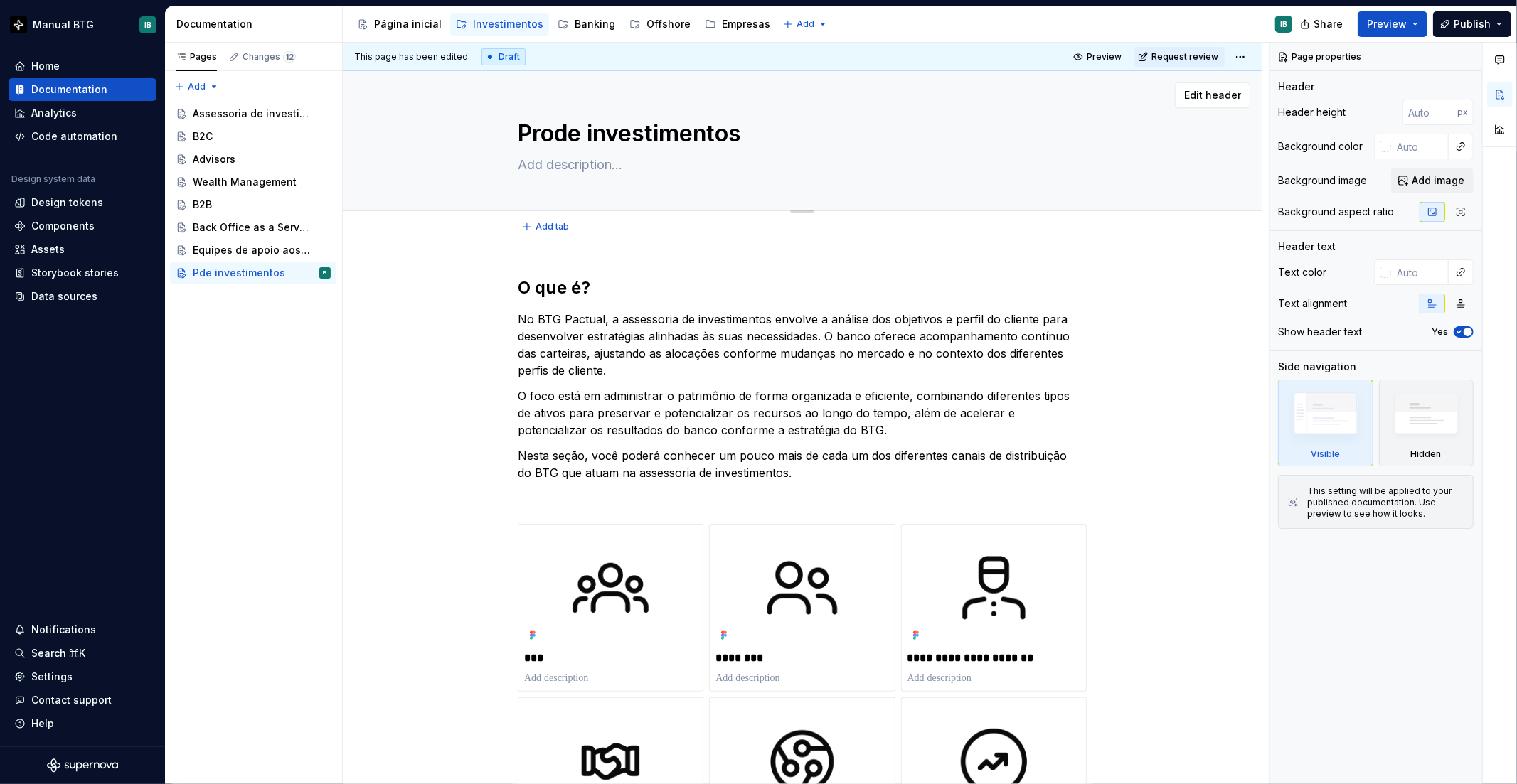 type on "*" 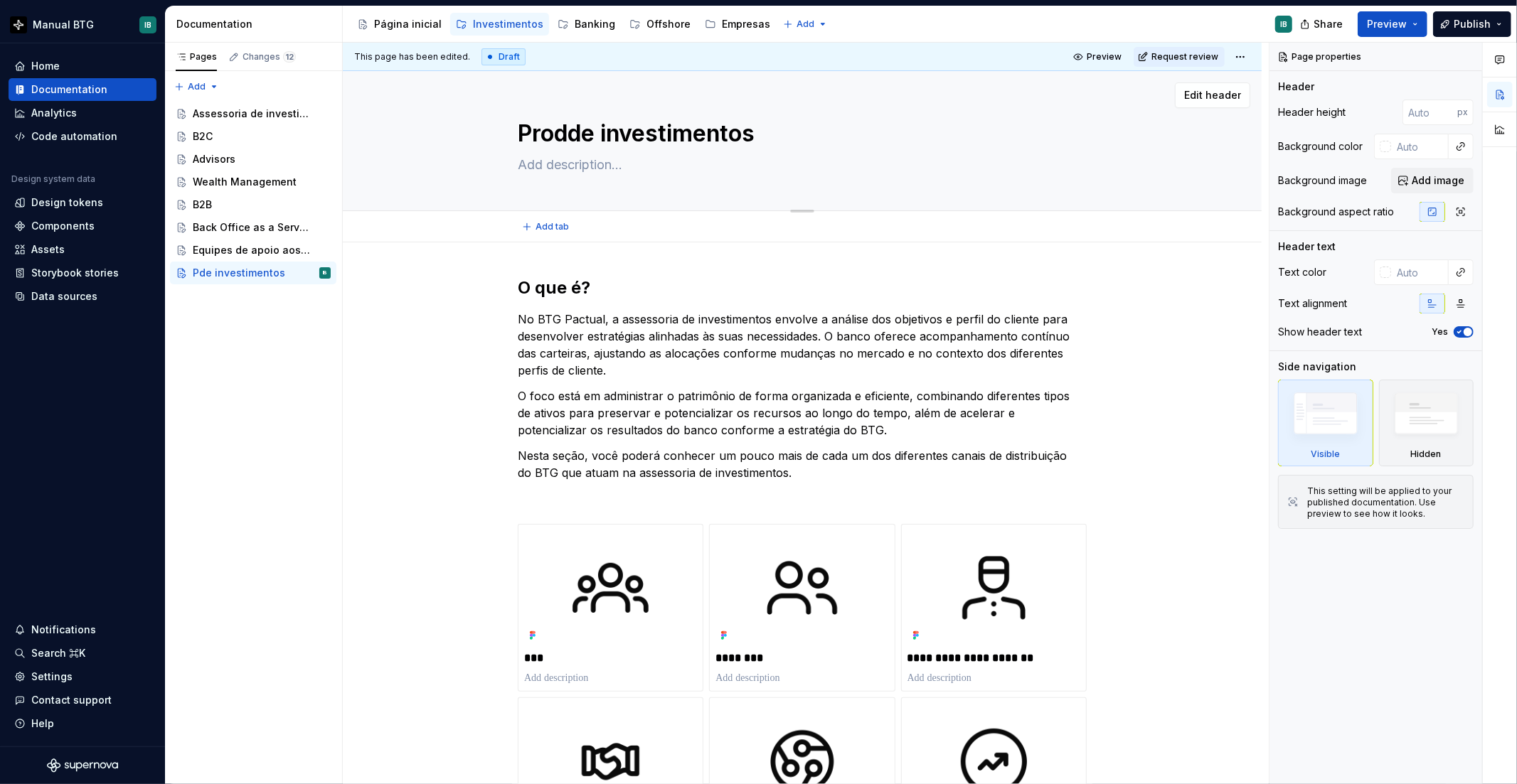 type on "*" 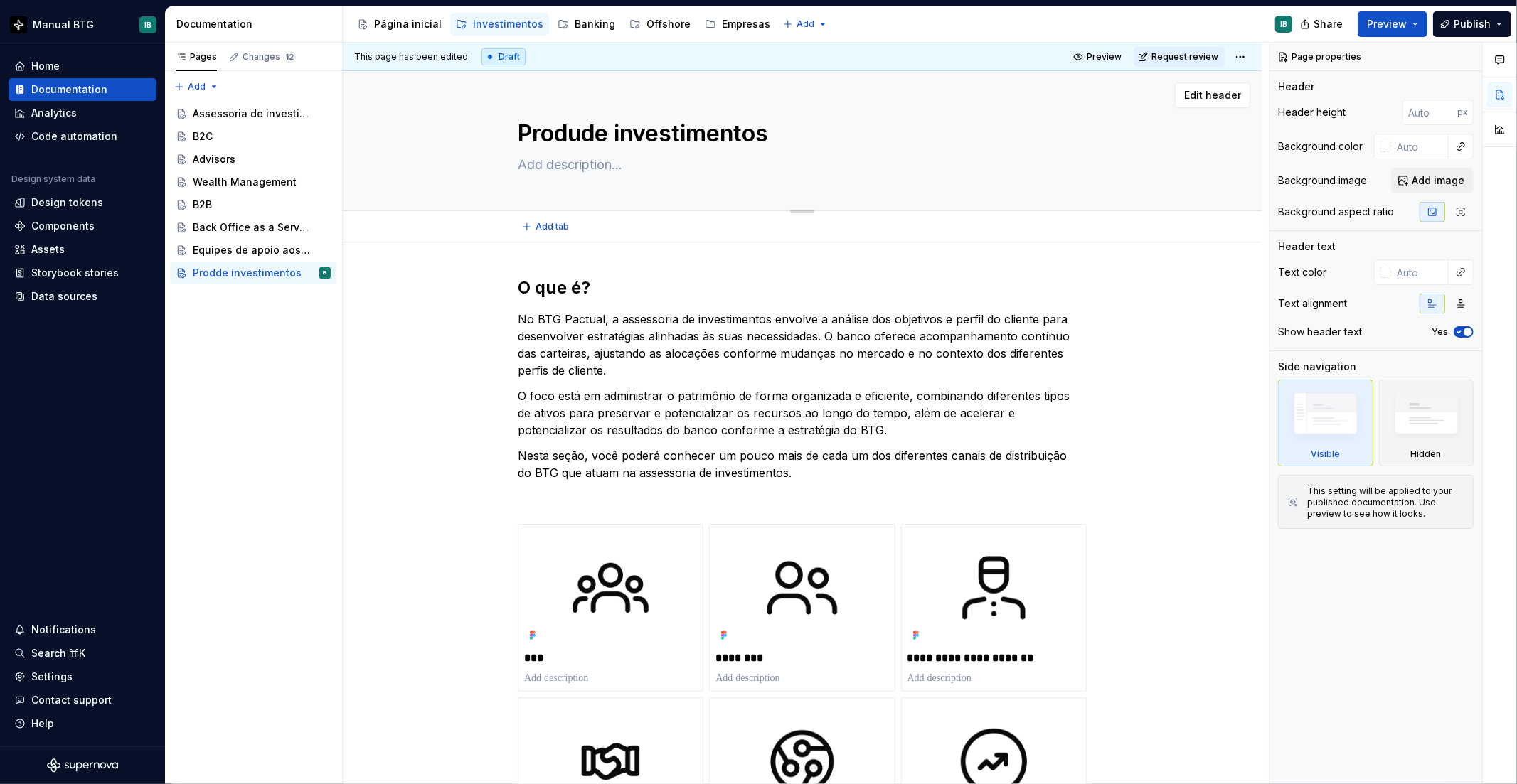 type on "*" 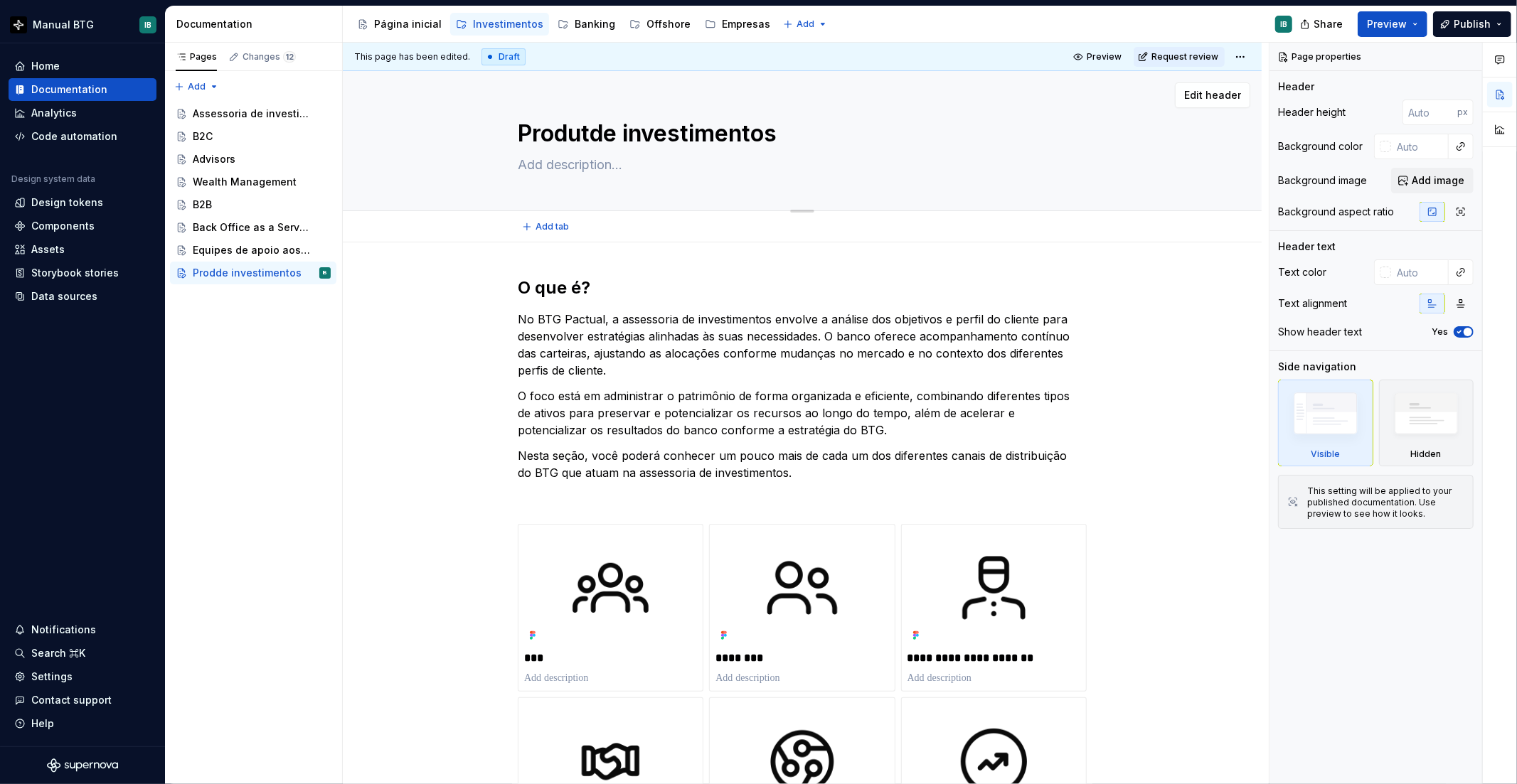 type on "*" 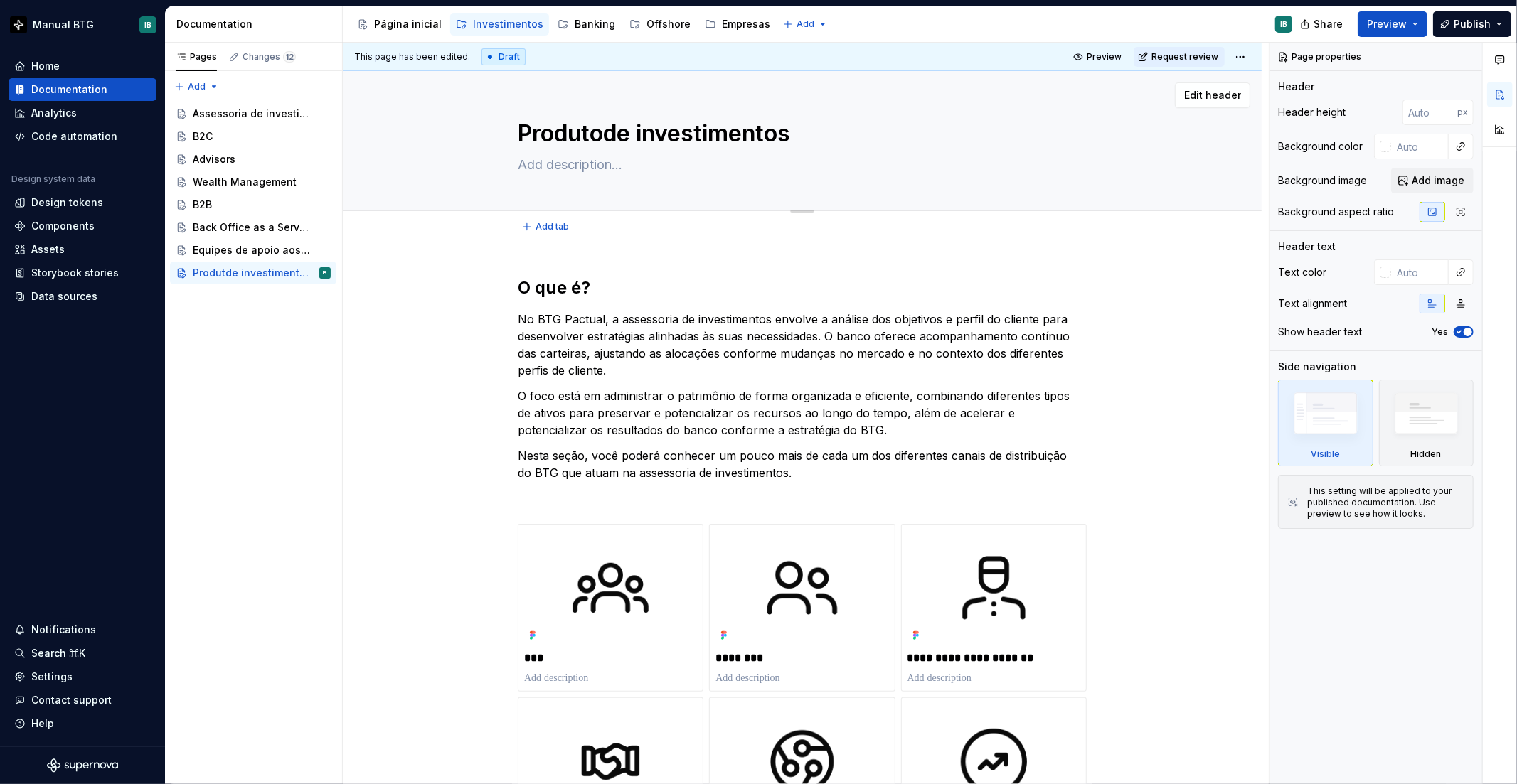 type on "*" 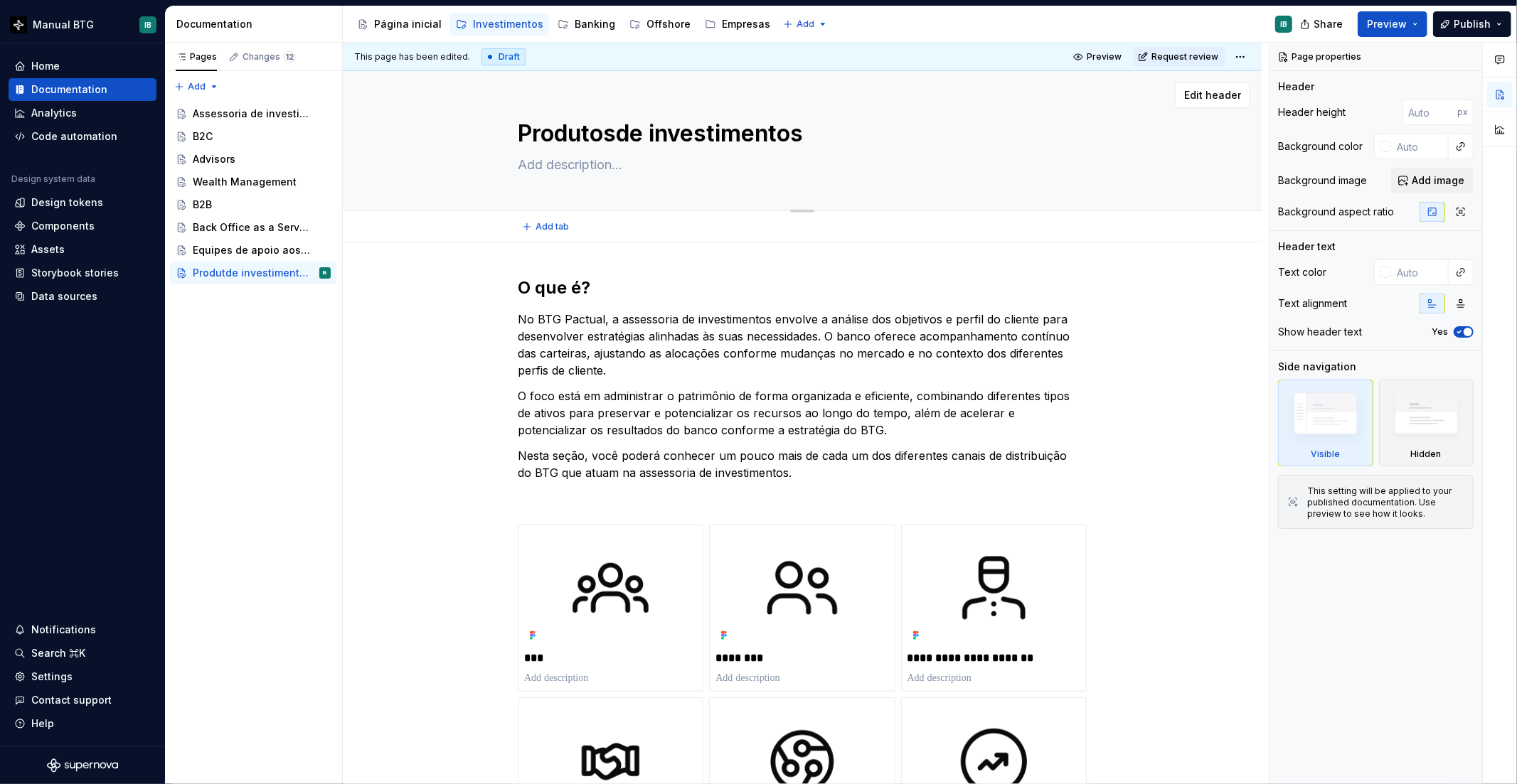 type on "*" 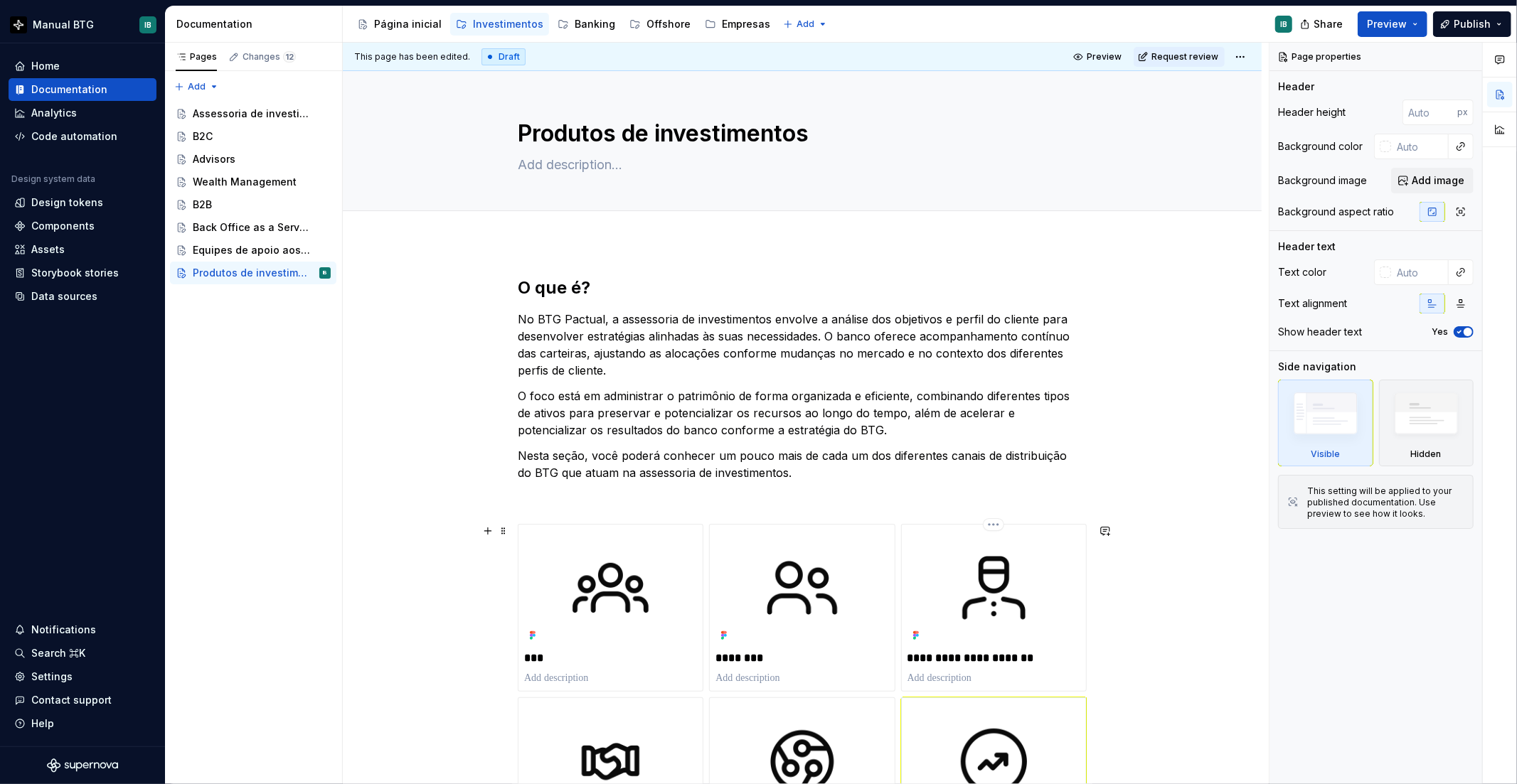 type on "*" 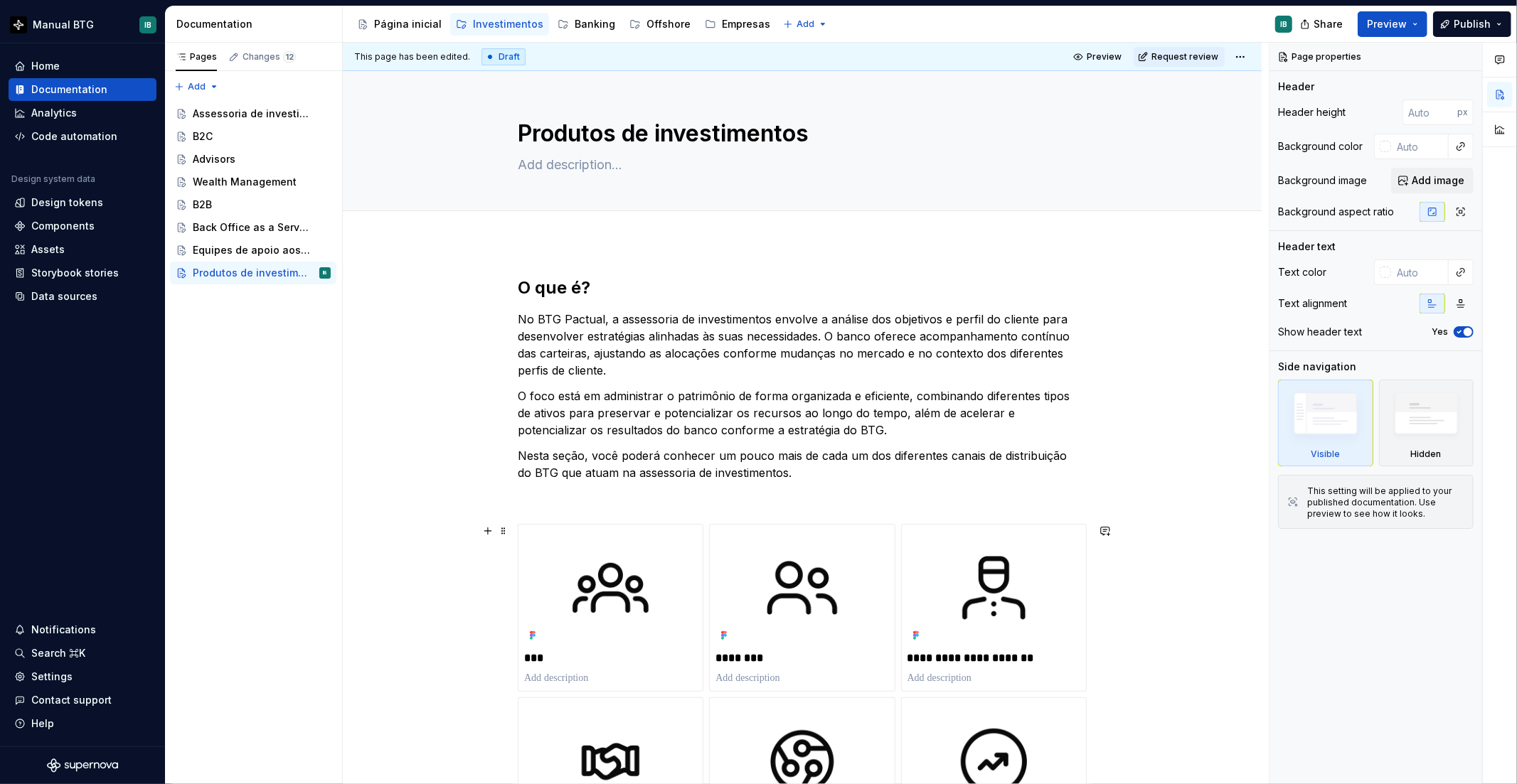 type on "Produtos de investimentos" 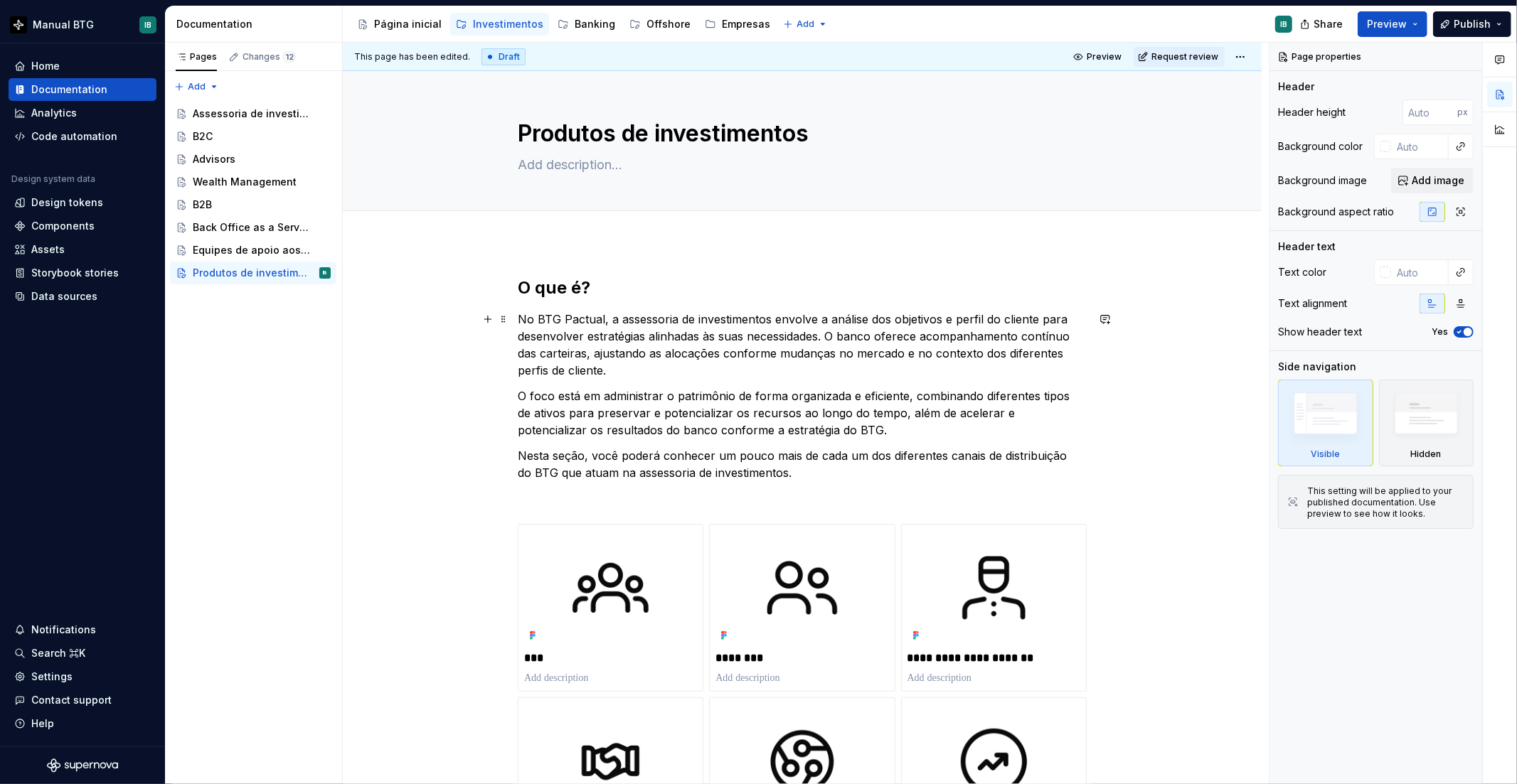 click on "No BTG Pactual, a assessoria de investimentos envolve a análise dos objetivos e perfil do cliente para desenvolver estratégias alinhadas às suas necessidades. O banco oferece acompanhamento contínuo das carteiras, ajustando as alocações conforme mudanças no mercado e no contexto dos diferentes perfis de cliente." at bounding box center (802, 345) 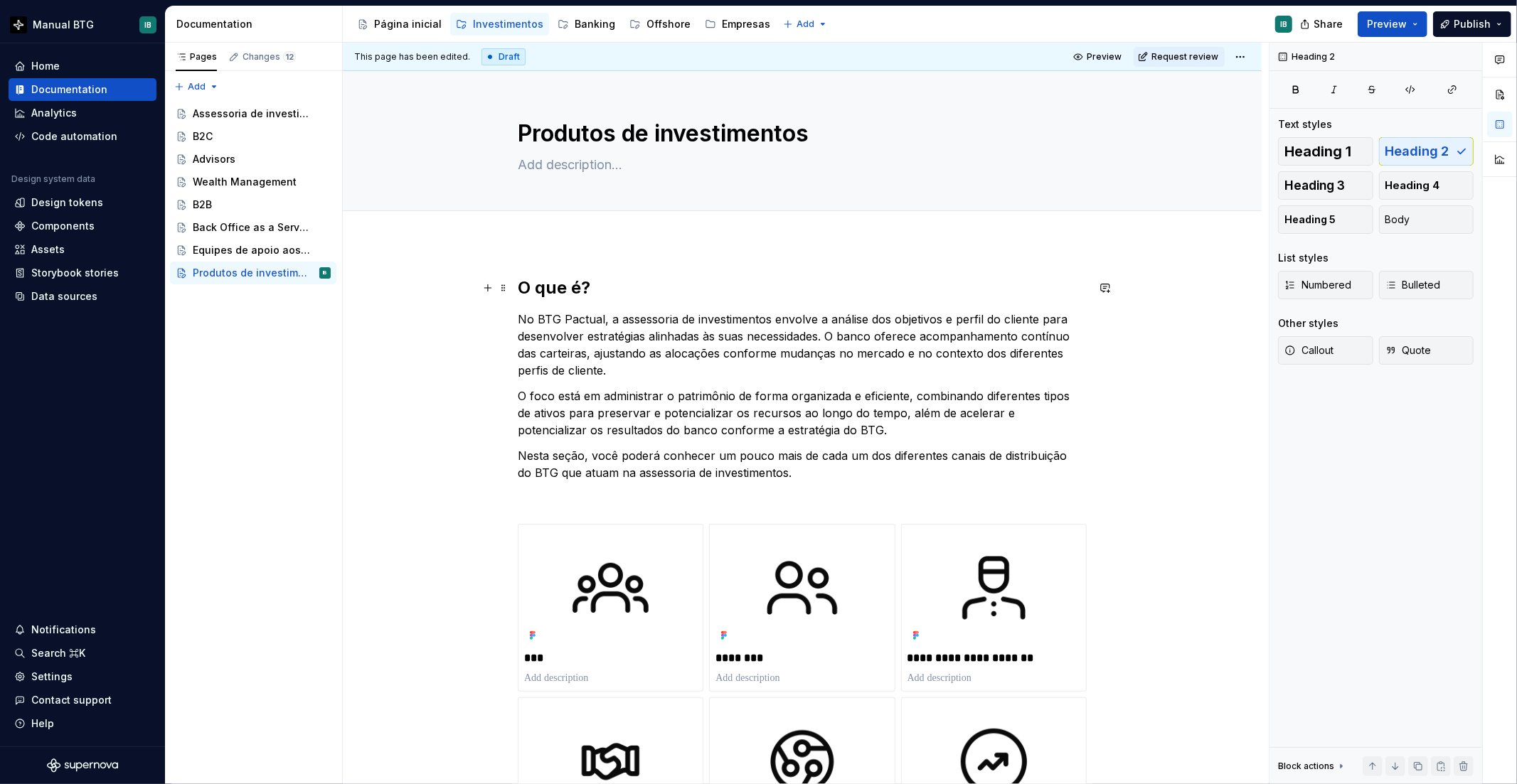 click on "O que é?" at bounding box center (802, 288) 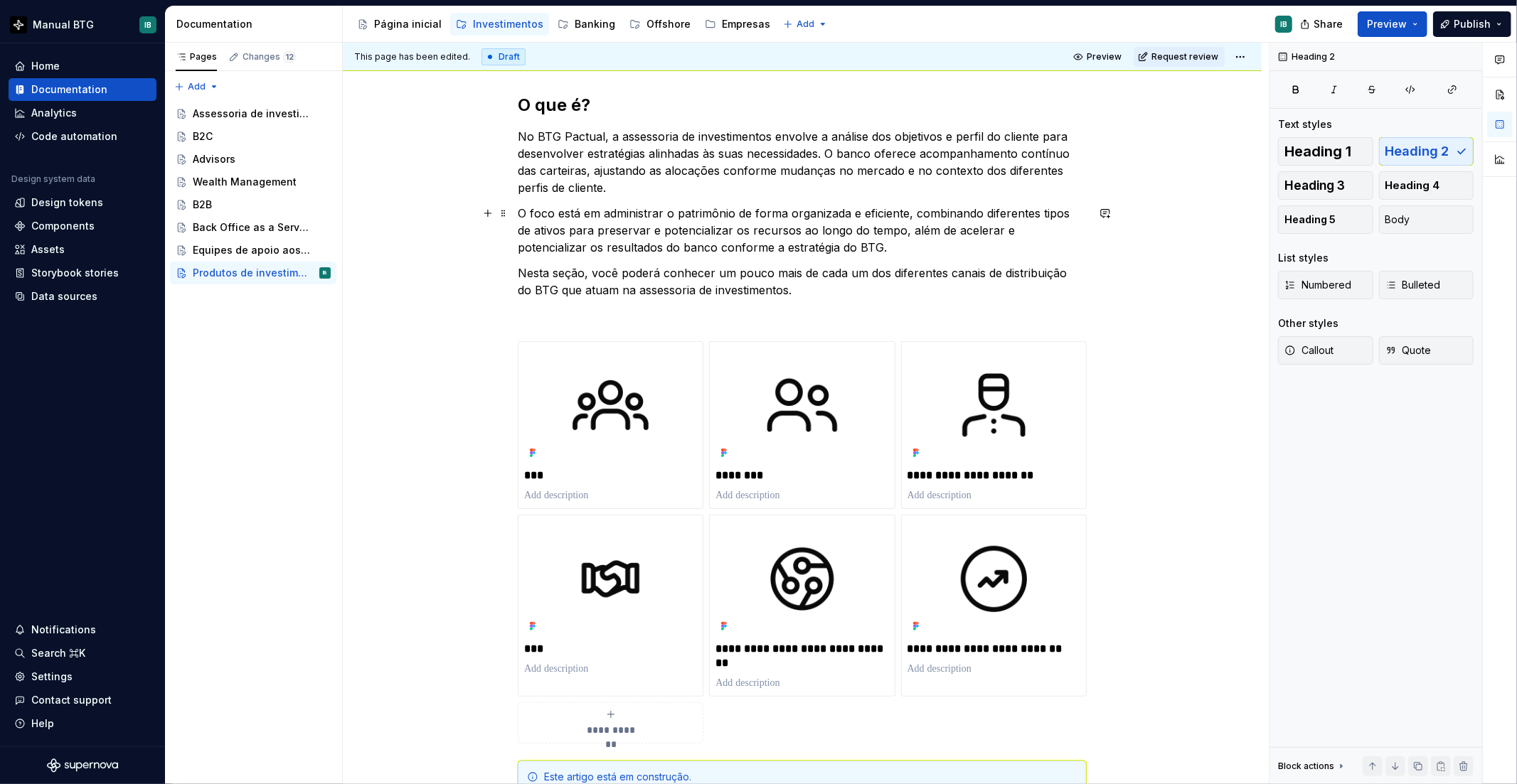 scroll, scrollTop: 158, scrollLeft: 0, axis: vertical 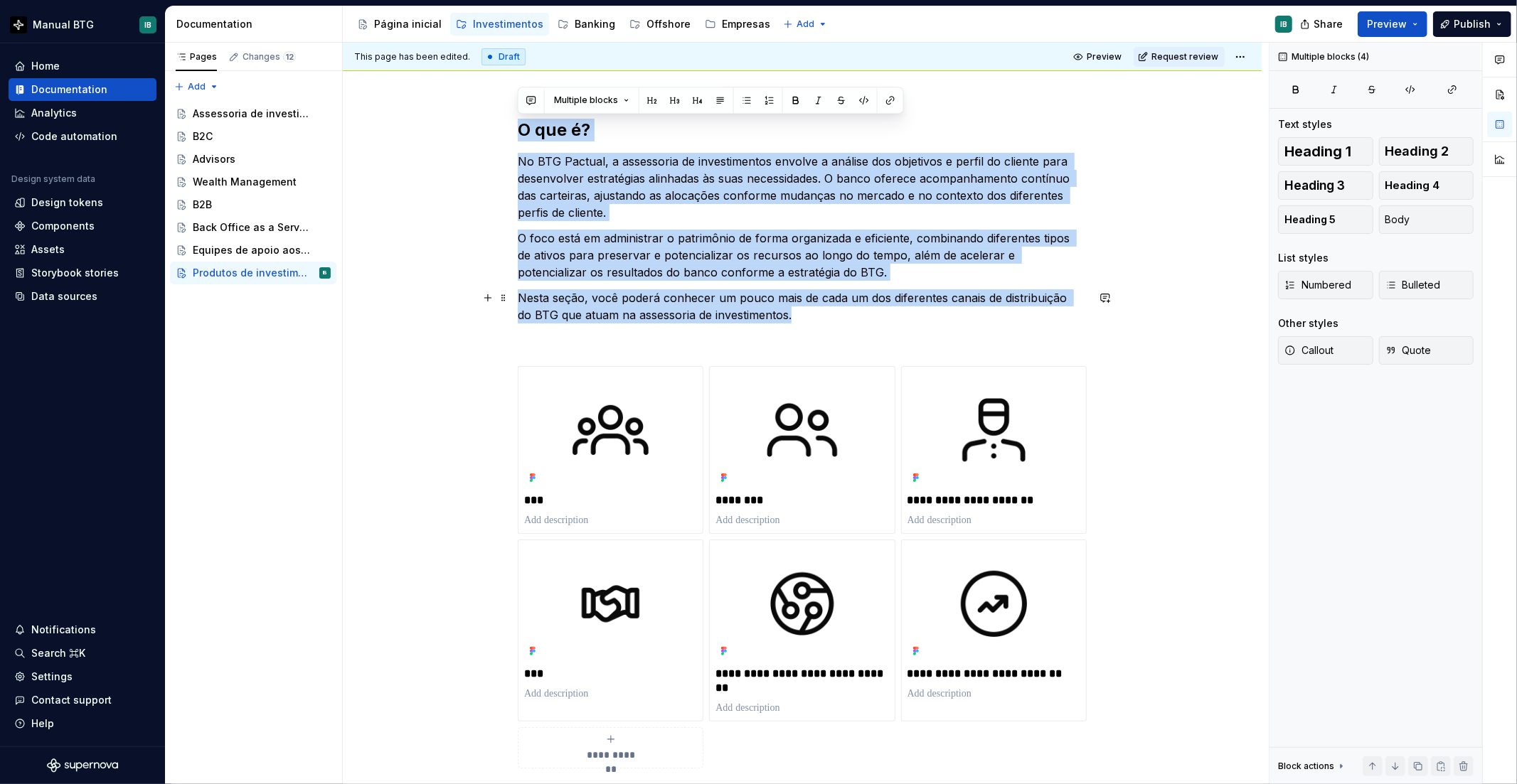 click on "Nesta seção, você poderá conhecer um pouco mais de cada um dos diferentes canais de distribuição do BTG que atuam na assessoria de investimentos." at bounding box center (802, 306) 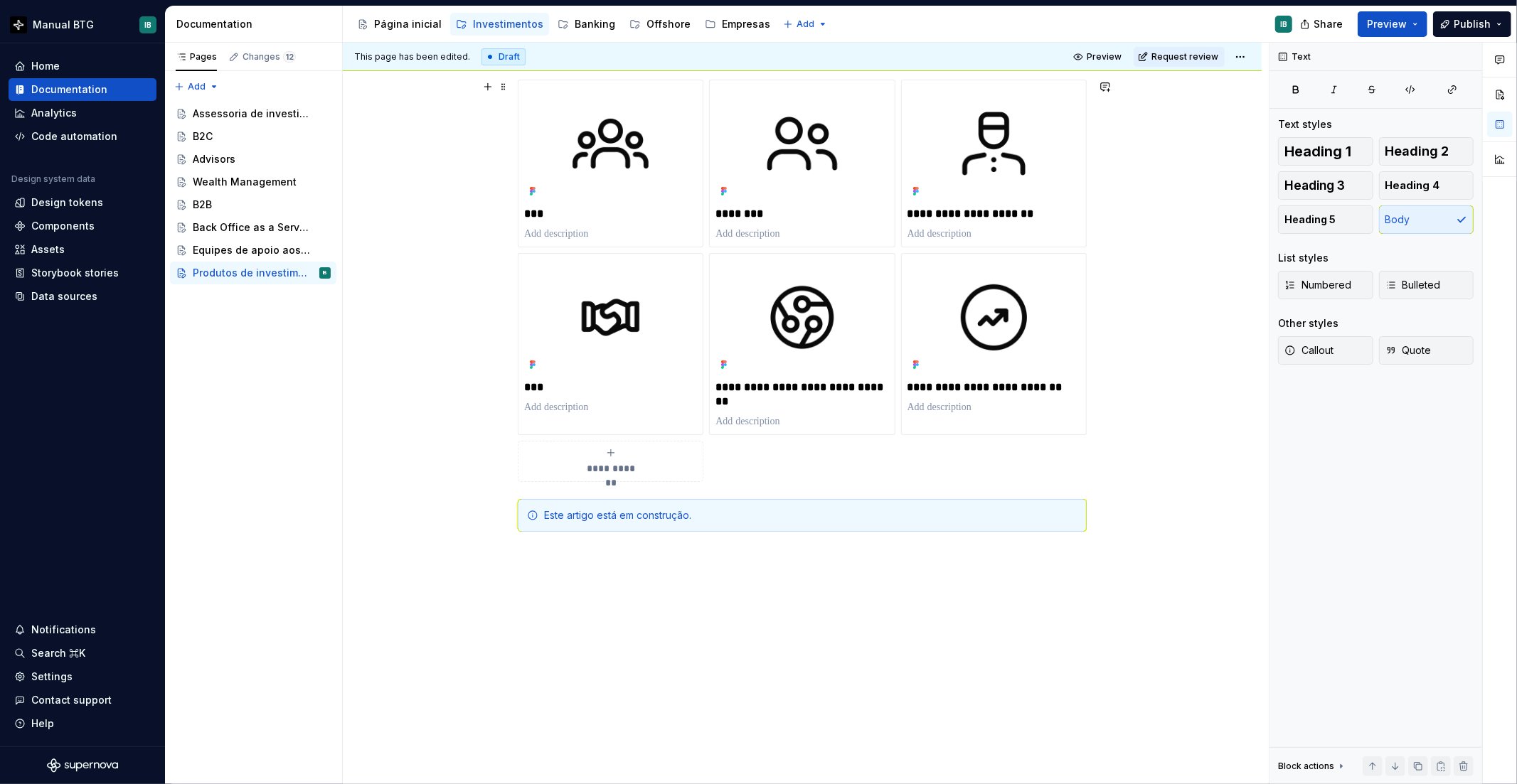 scroll, scrollTop: 0, scrollLeft: 0, axis: both 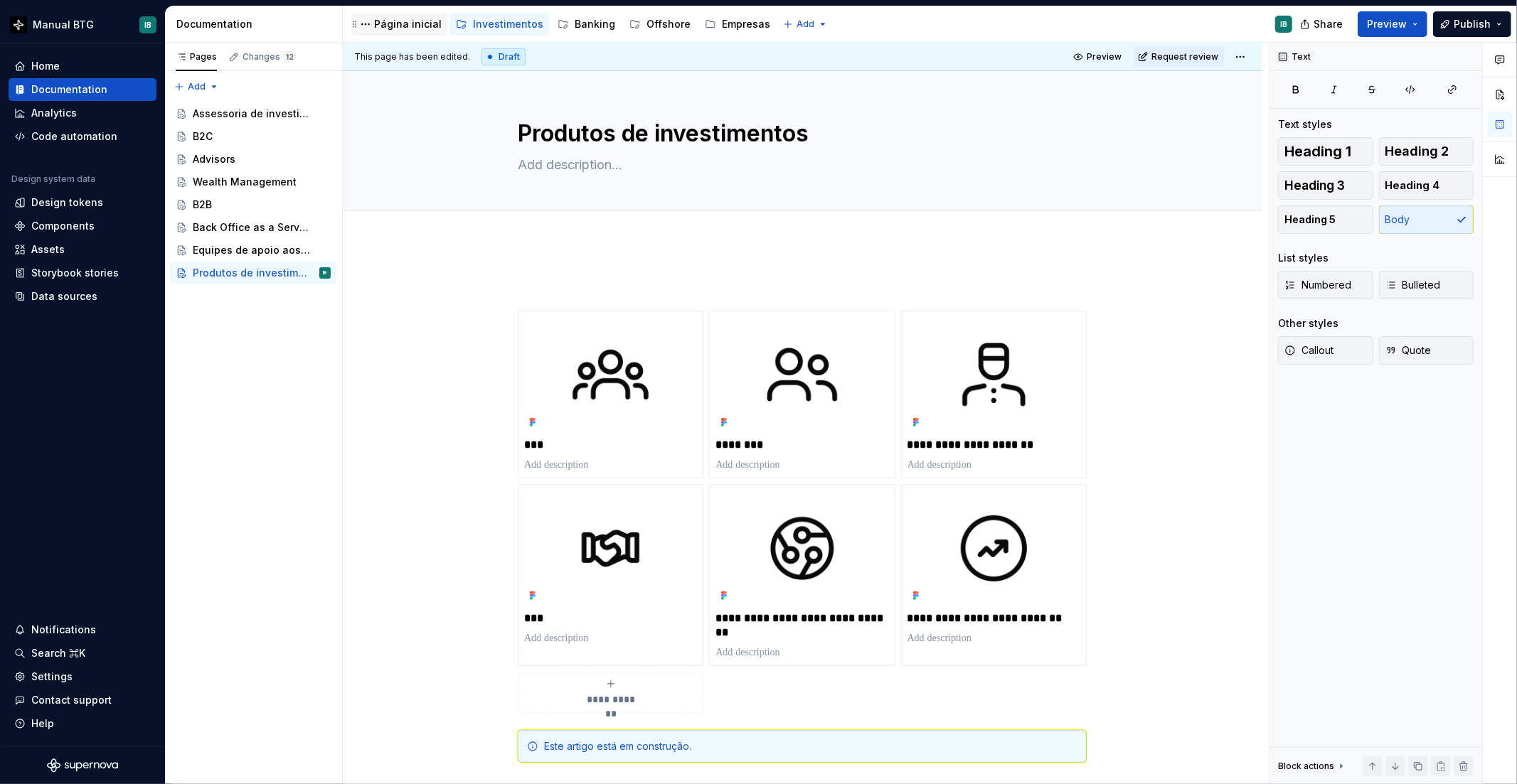type on "*" 